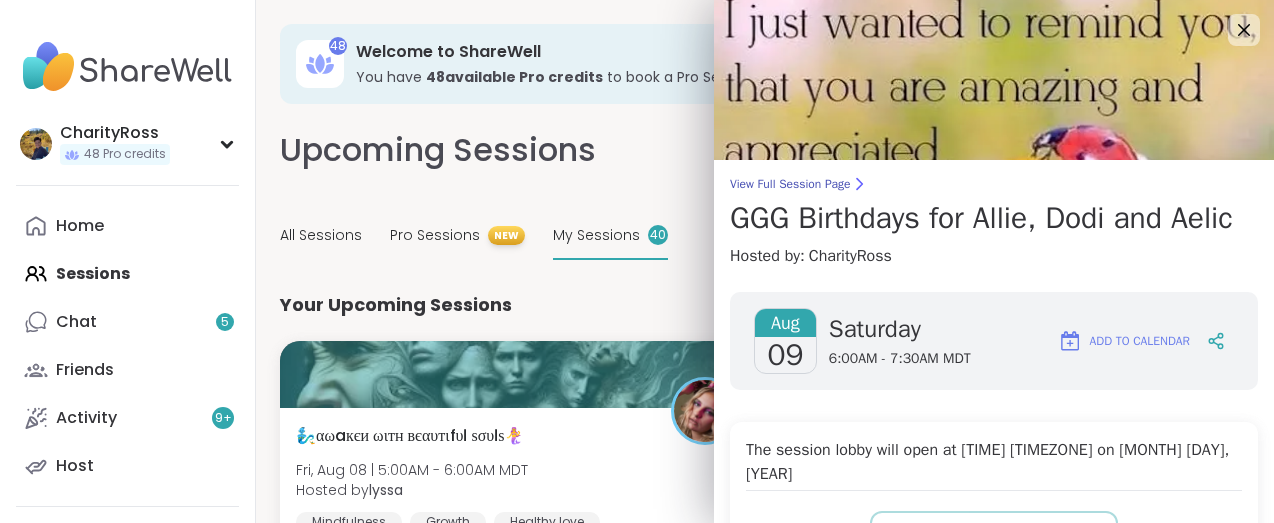 scroll, scrollTop: 875, scrollLeft: 0, axis: vertical 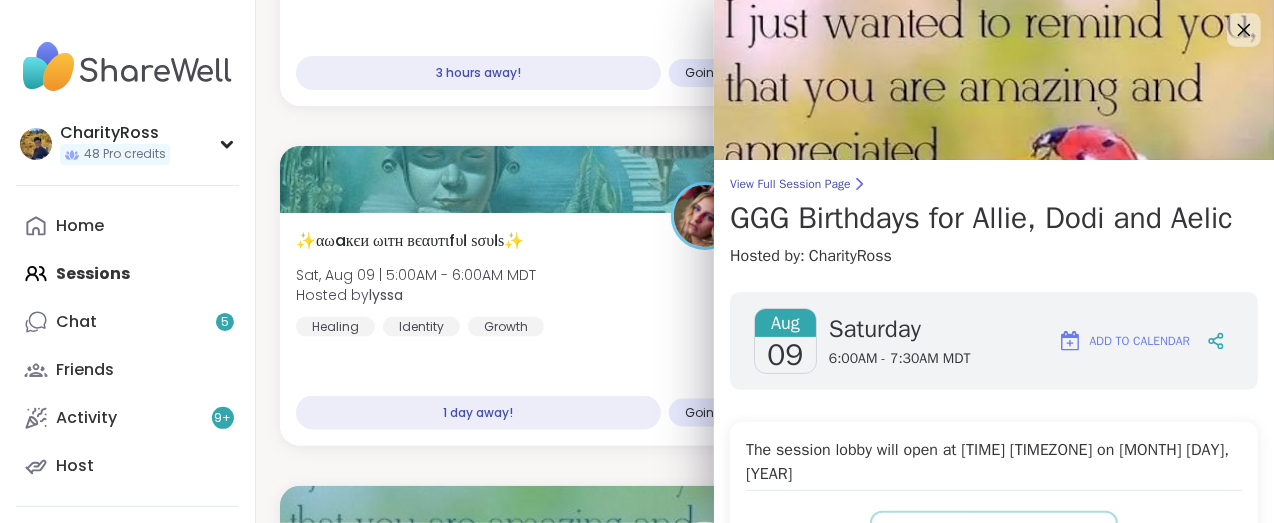 click 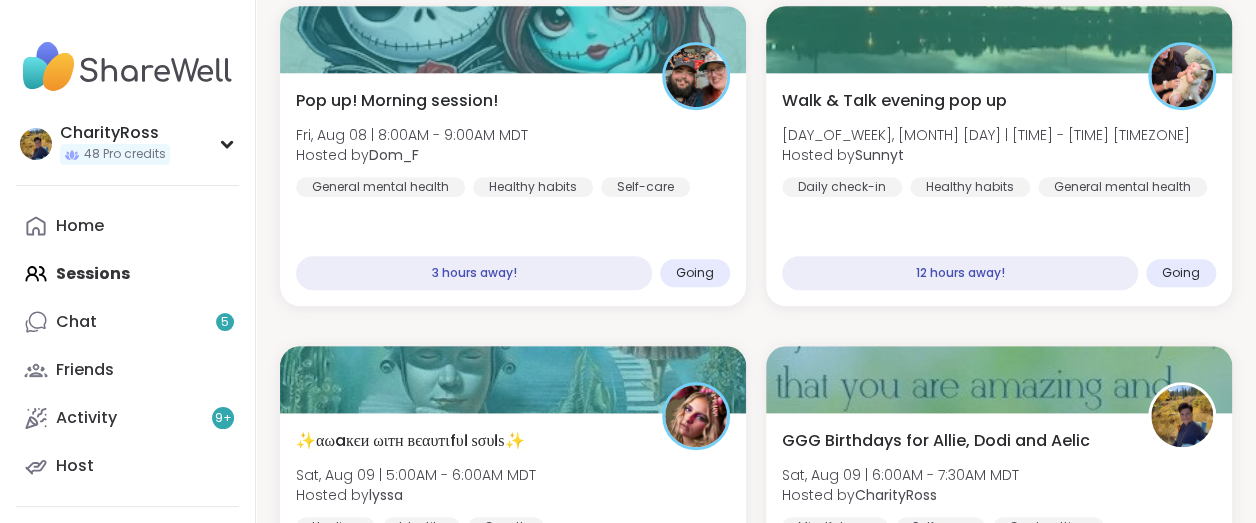 scroll, scrollTop: 625, scrollLeft: 0, axis: vertical 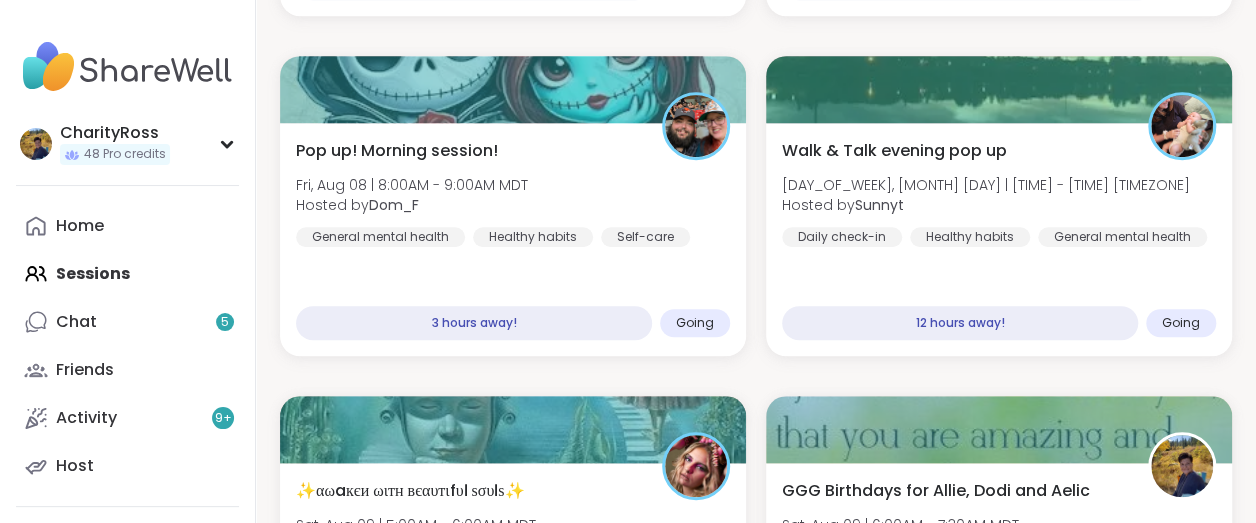 click on "Home Sessions Chat 5 Friends Activity 9 + Host" at bounding box center [127, 346] 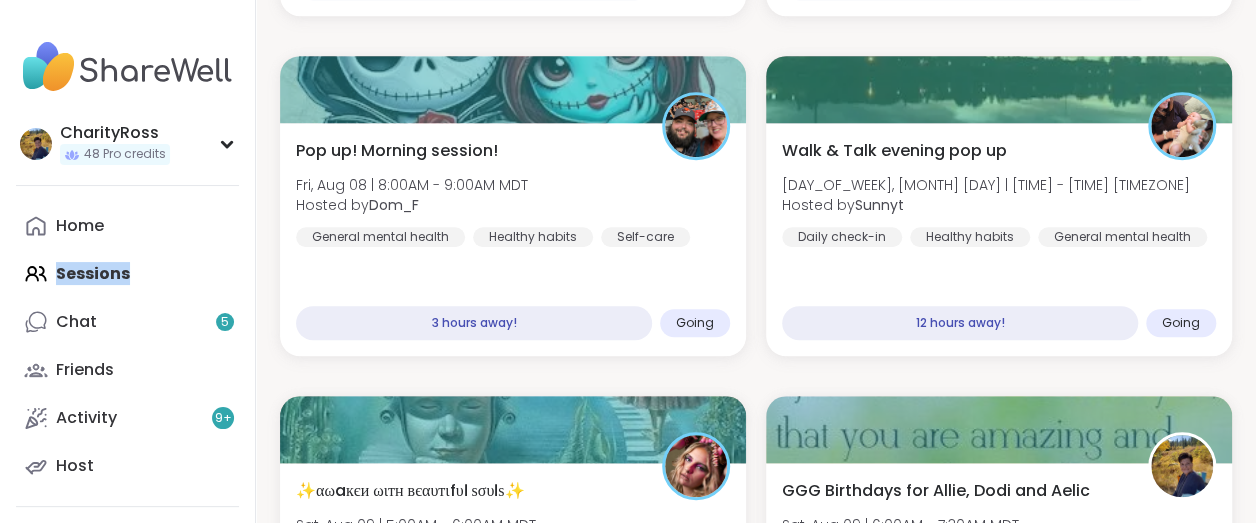 click on "Home Sessions Chat 5 Friends Activity 9 + Host" at bounding box center (127, 346) 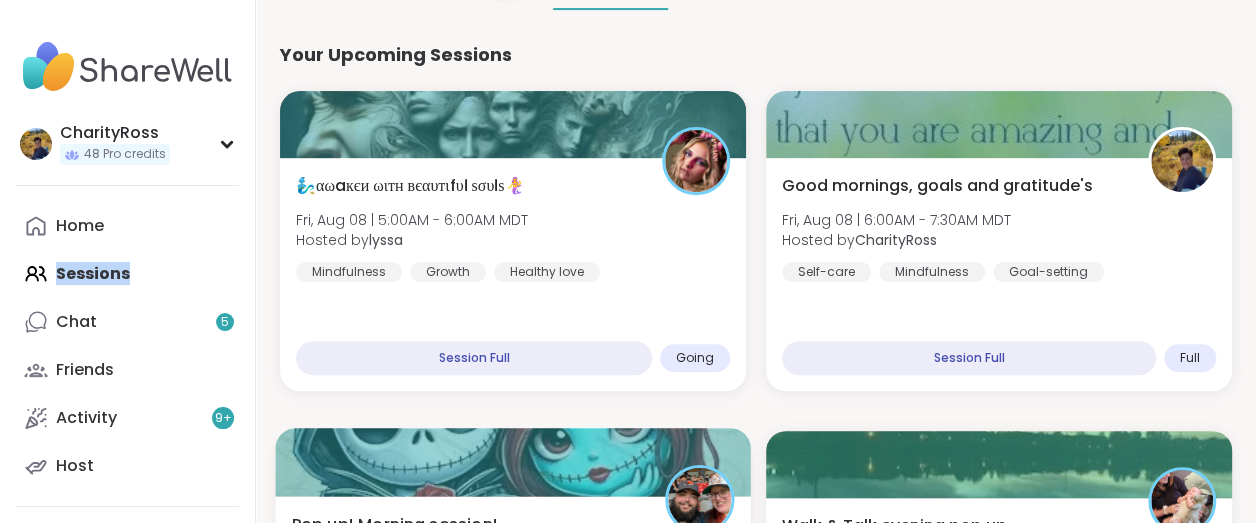 scroll, scrollTop: 0, scrollLeft: 0, axis: both 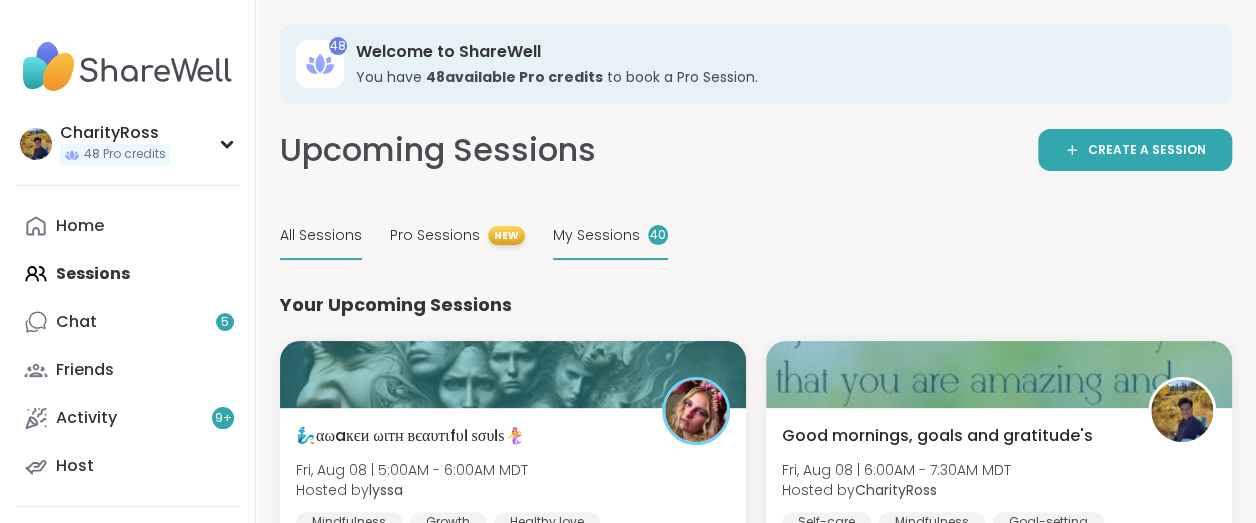 click on "All Sessions" at bounding box center [321, 235] 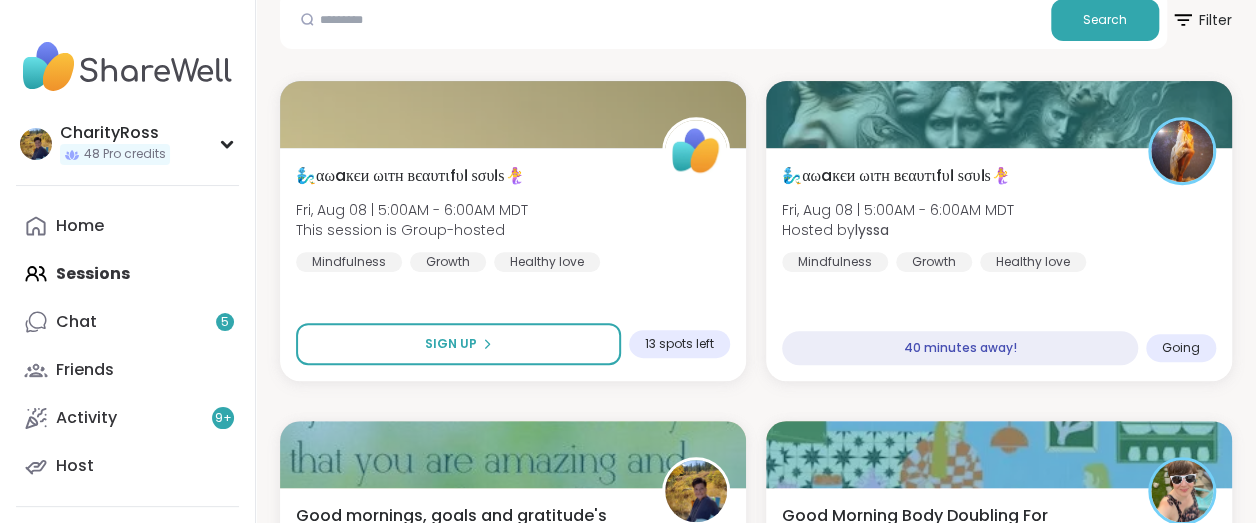scroll, scrollTop: 375, scrollLeft: 0, axis: vertical 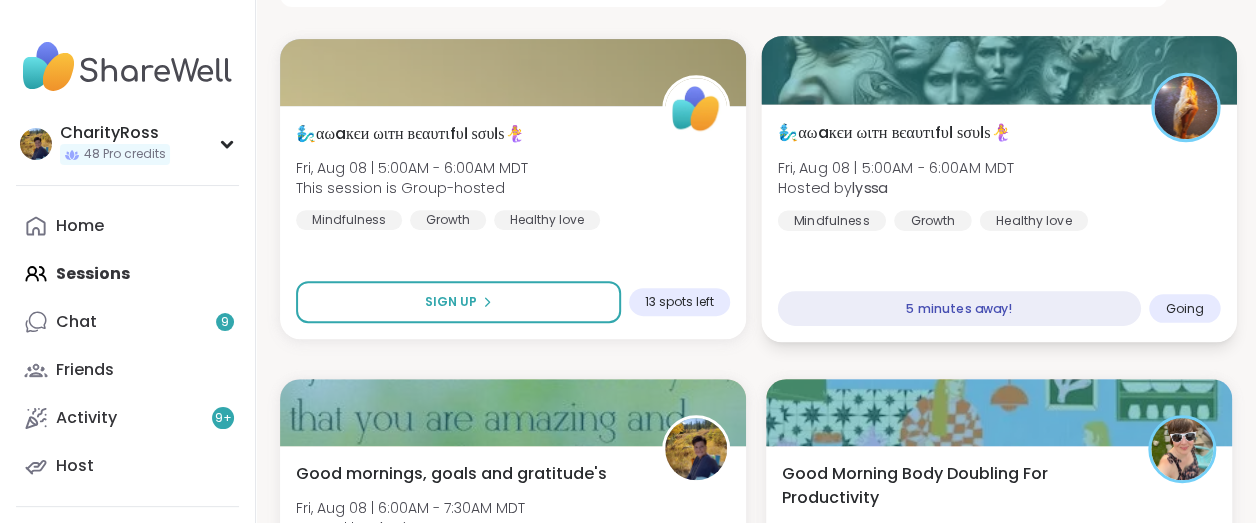 click on "🧞‍♂️αωaкєи ωιтн вєαυтιfυℓ ѕσυℓѕ🧜‍♀️ Fri, Aug 08 | 5:00AM - 6:00AM MDT Hosted by  lyssa Mindfulness Growth Healthy love 5 minutes away! Going" at bounding box center (998, 223) 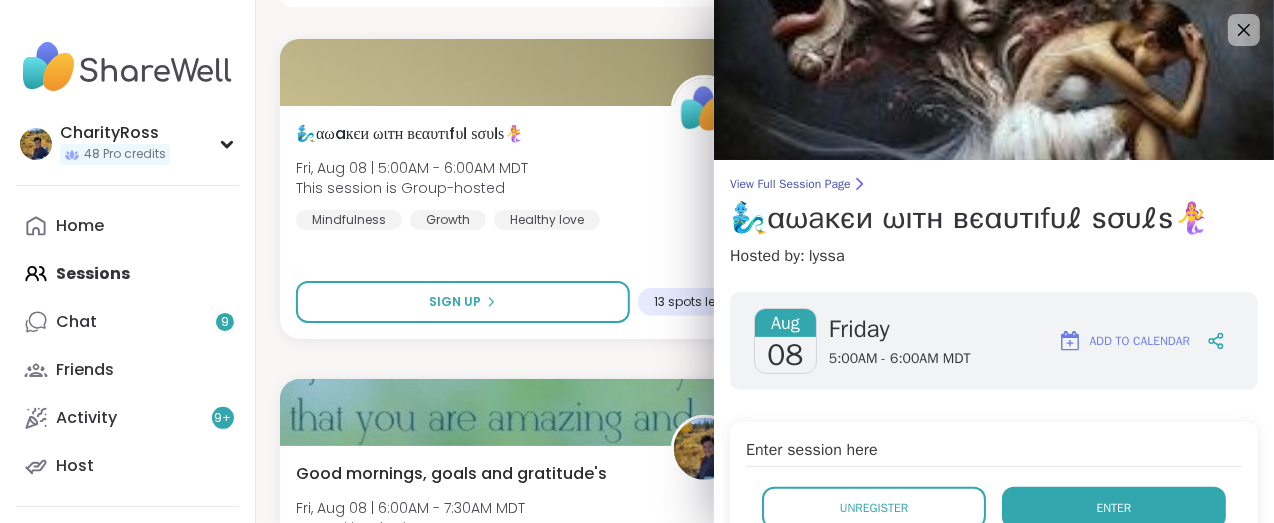 click on "Enter" at bounding box center (1114, 508) 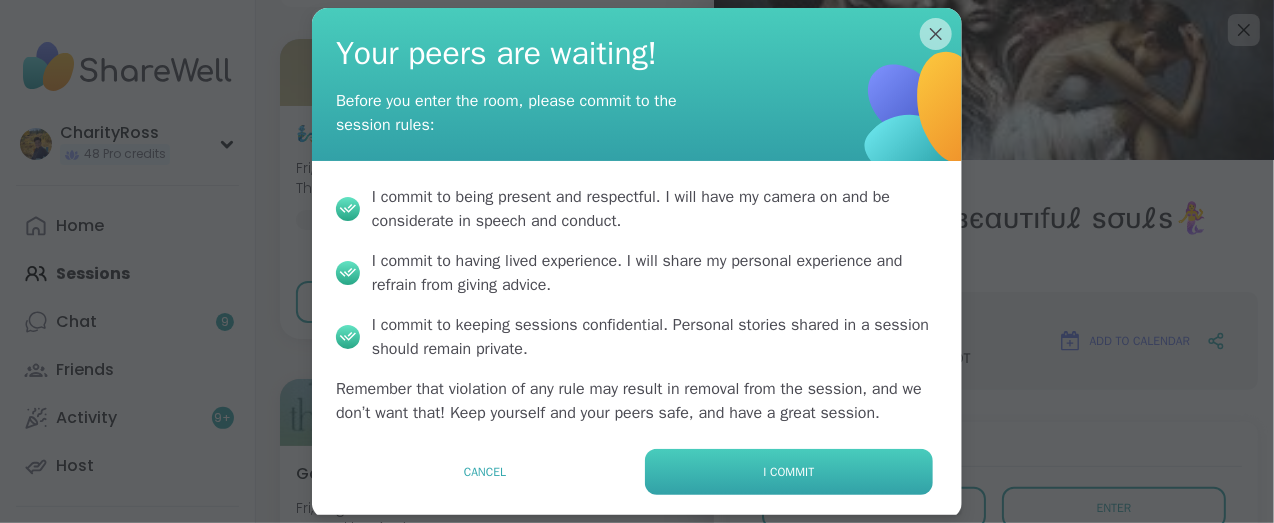 click on "I commit" at bounding box center [789, 472] 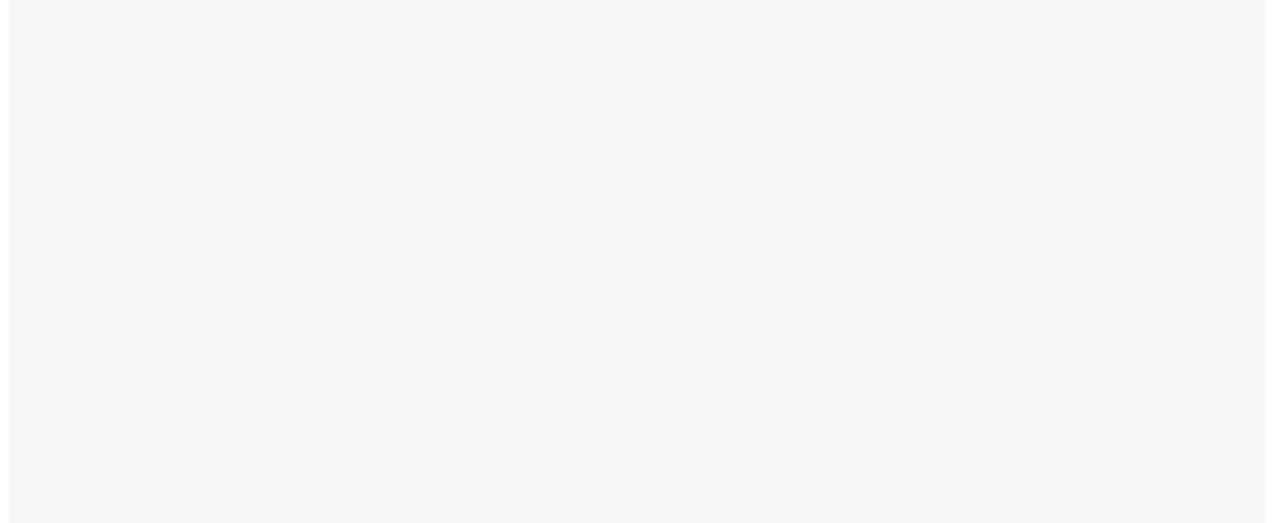 scroll, scrollTop: 0, scrollLeft: 0, axis: both 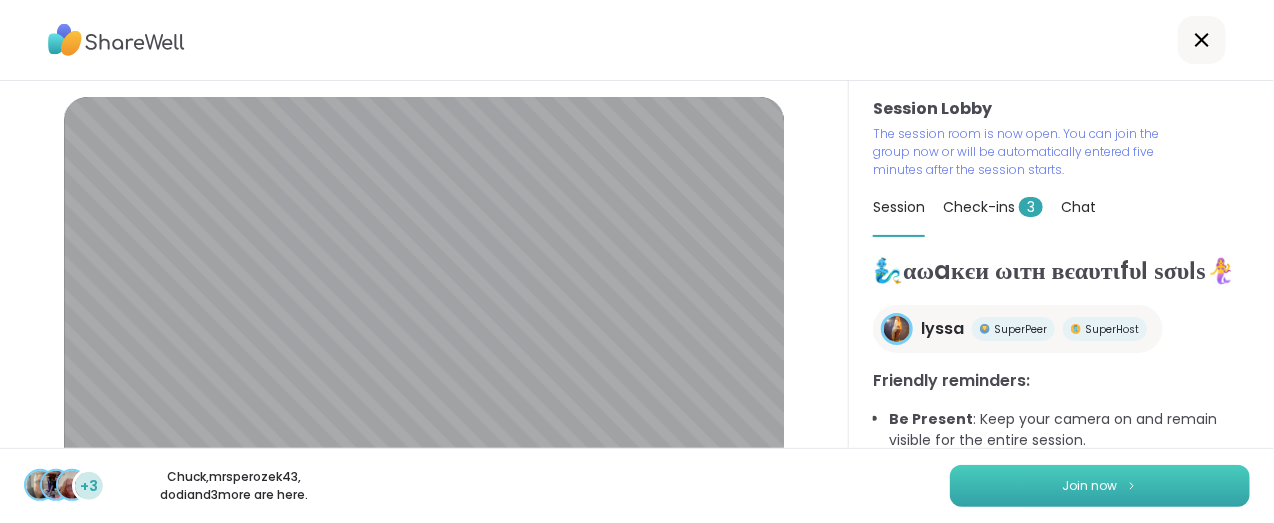 click on "Join now" at bounding box center (1100, 486) 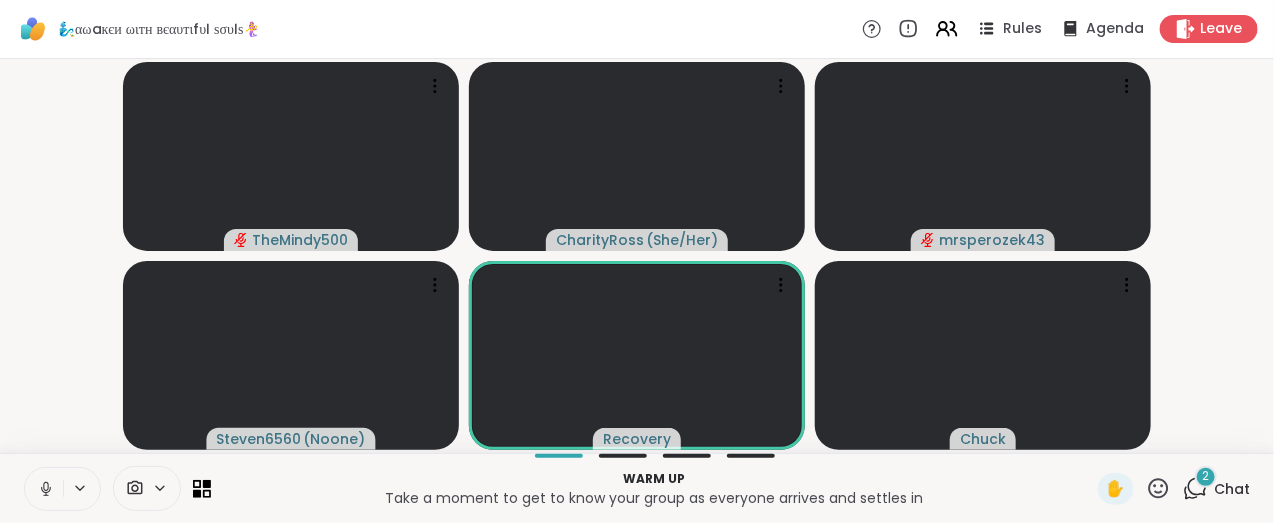 click 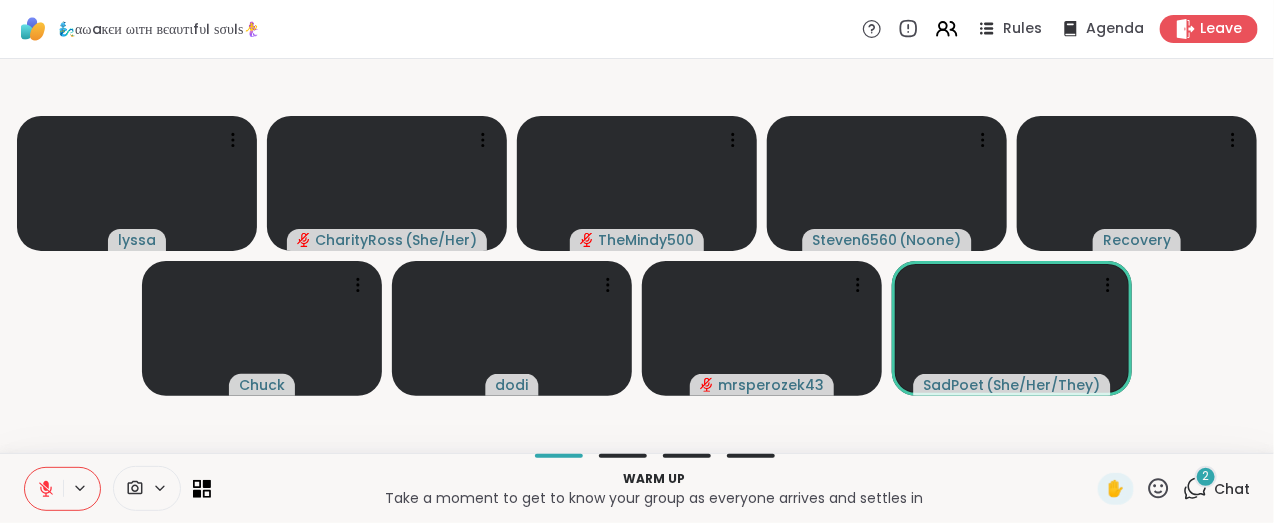 type 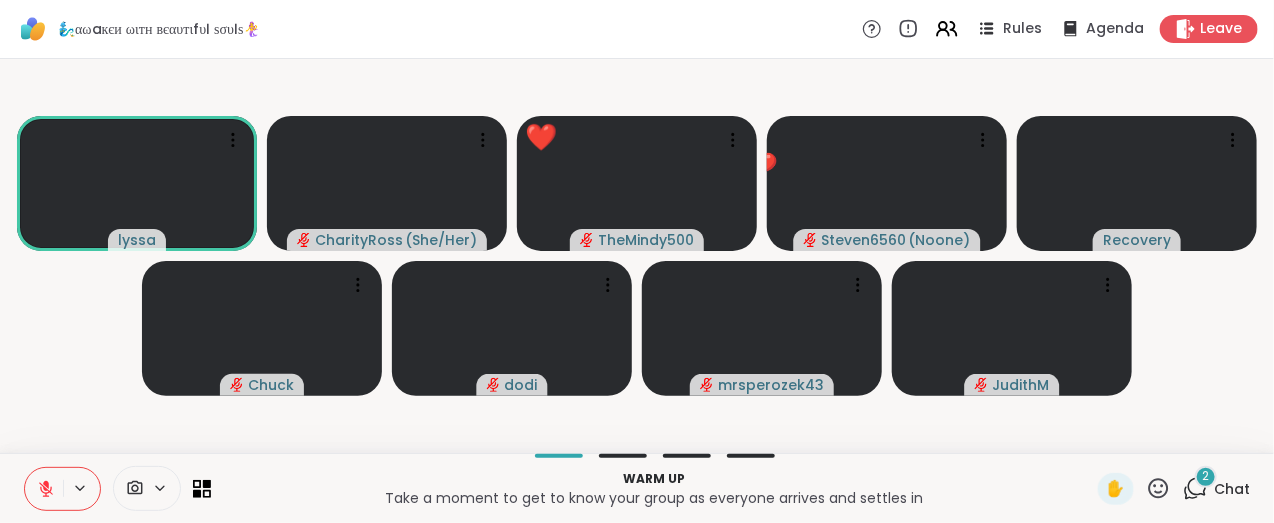 click at bounding box center [44, 489] 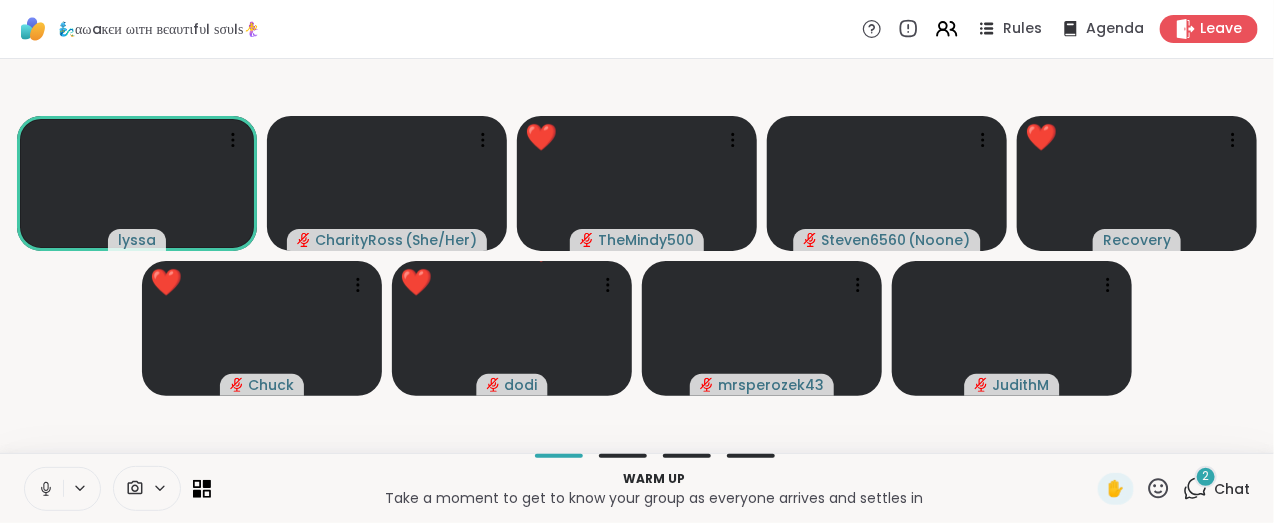 click 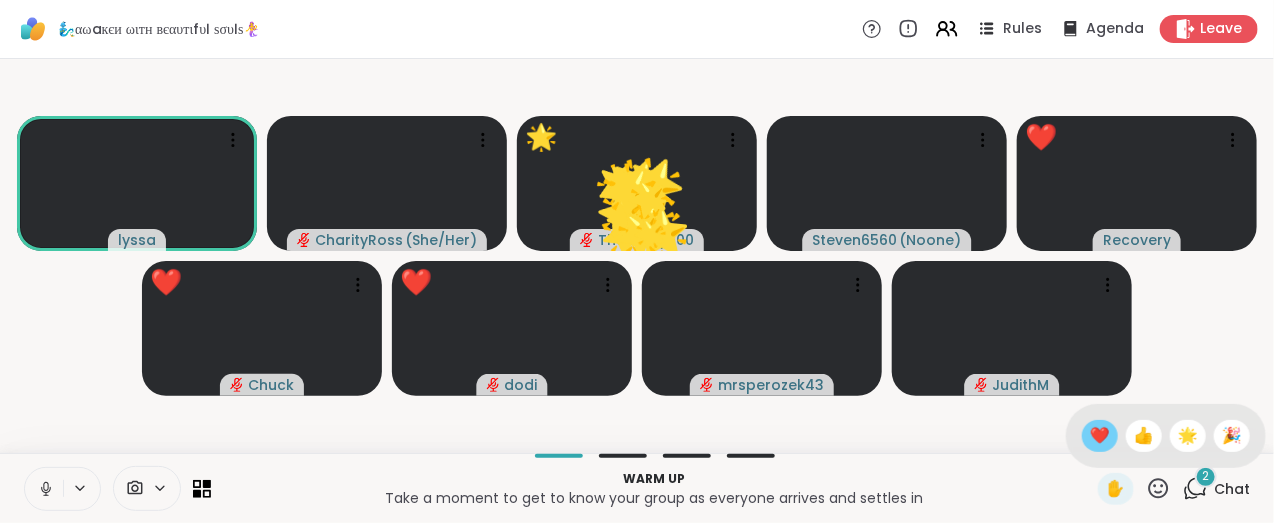 click on "❤️" at bounding box center (1100, 436) 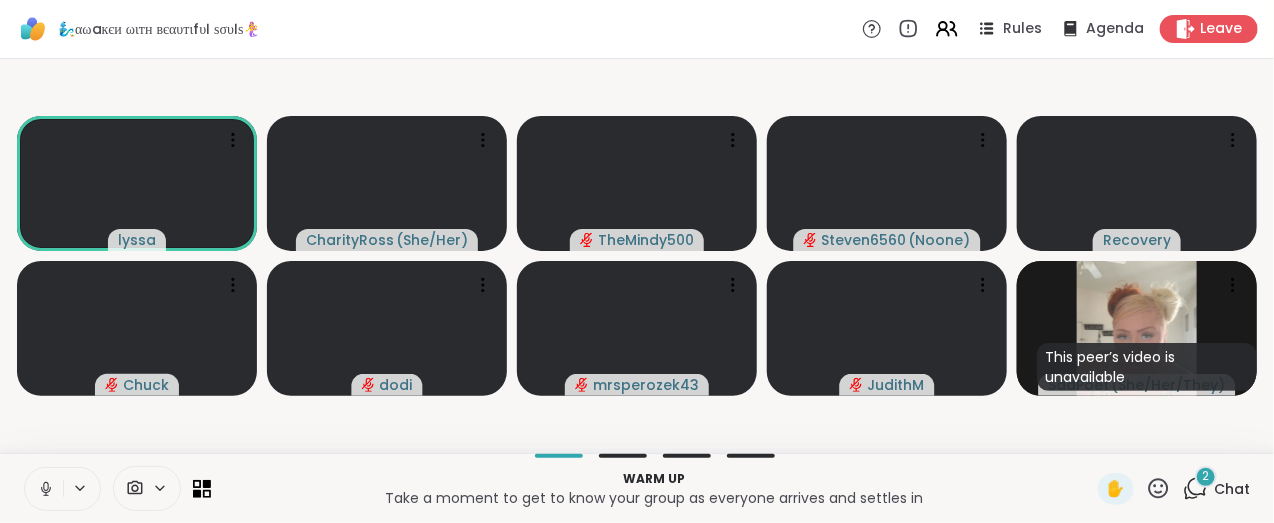 click 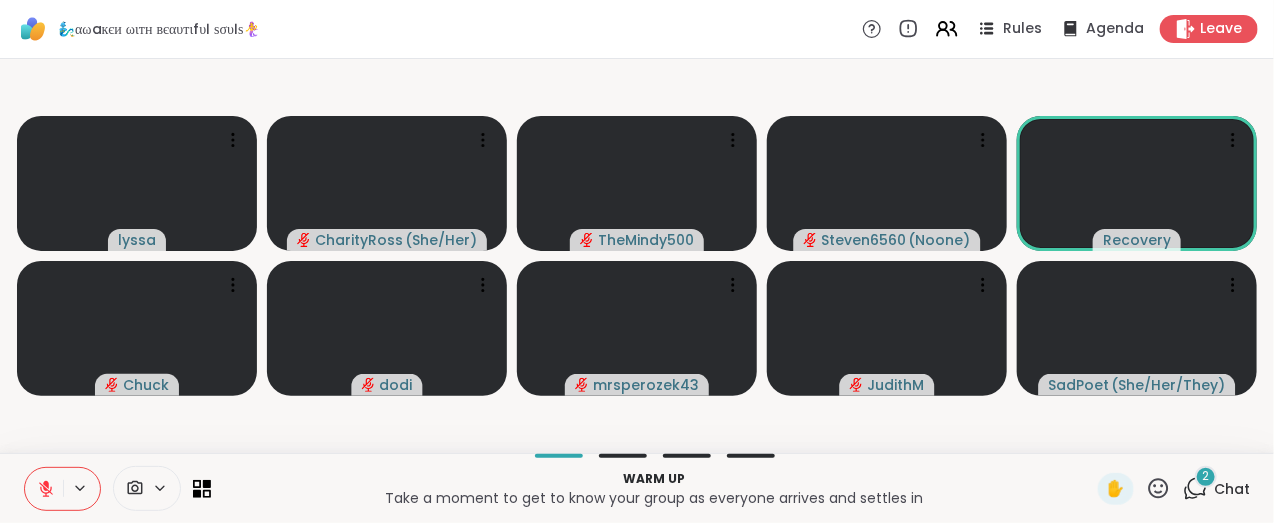 click 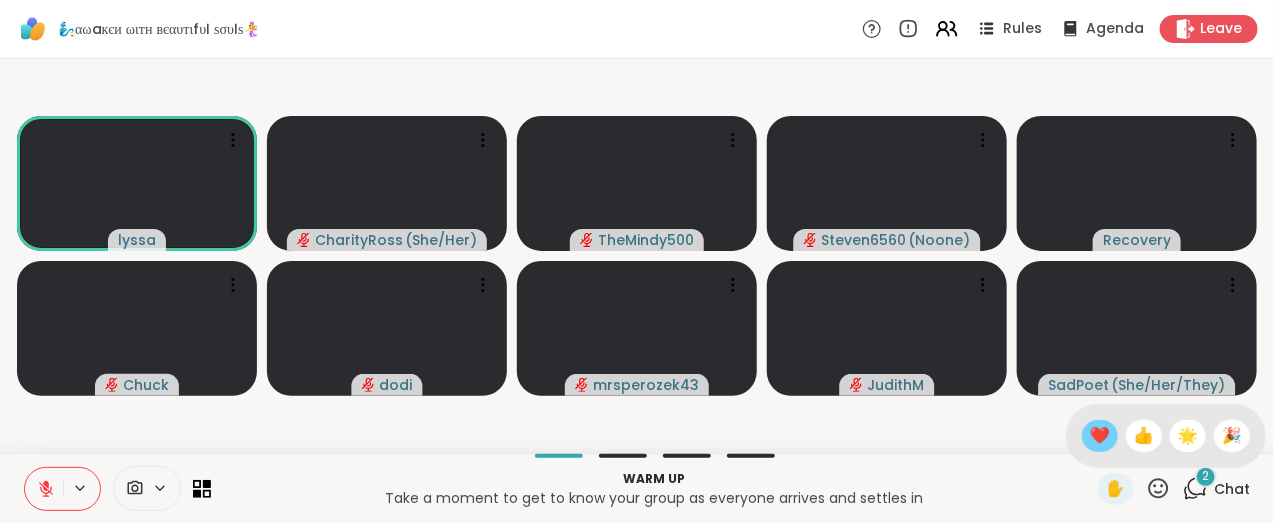 click on "❤️" at bounding box center [1100, 436] 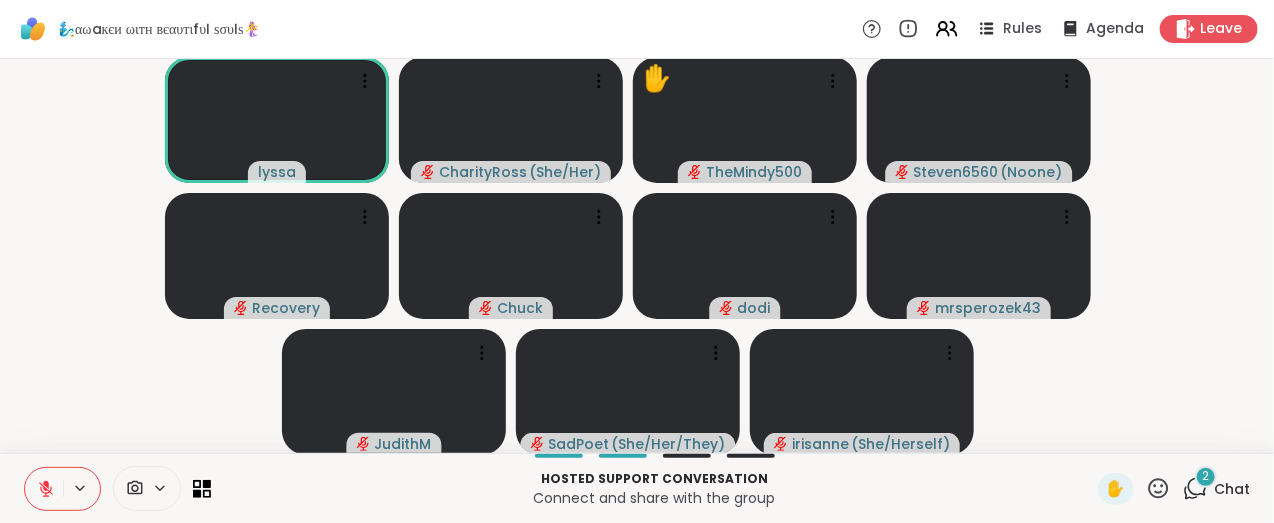 click 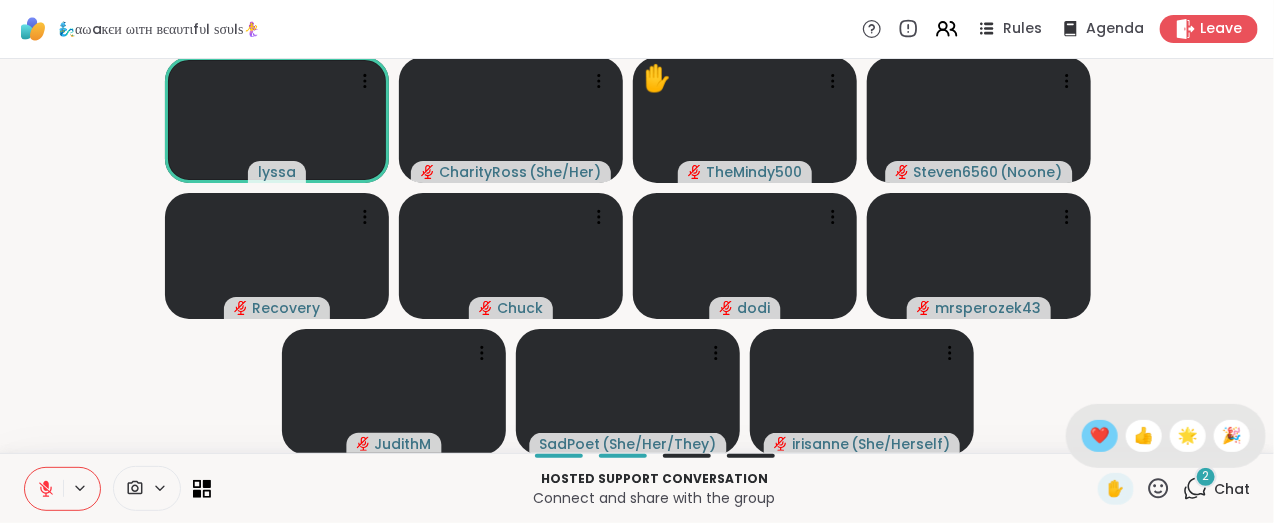 click on "❤️" at bounding box center (1100, 436) 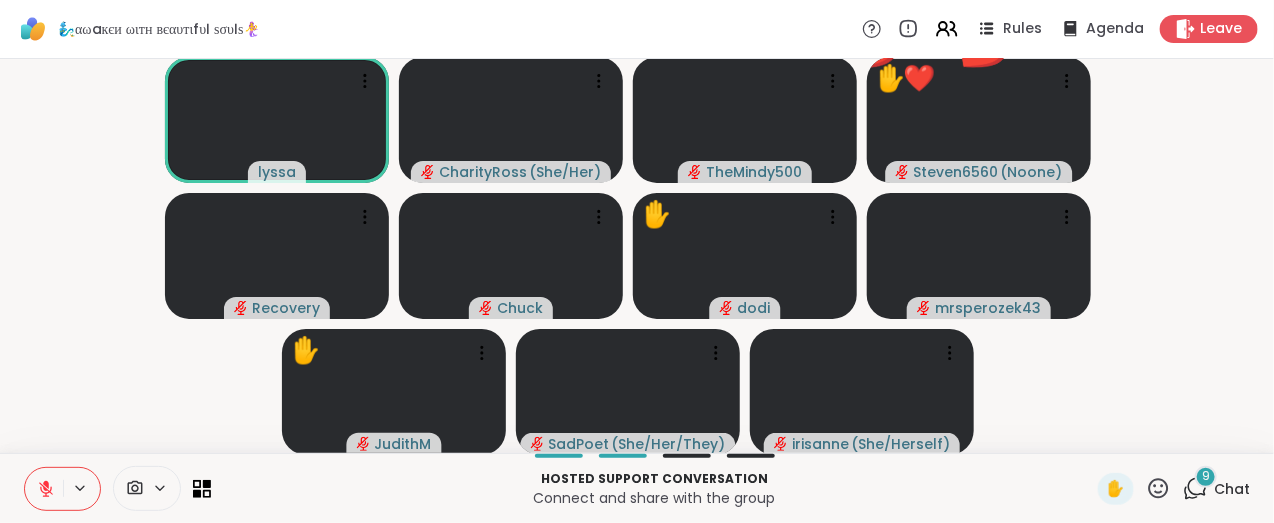 click 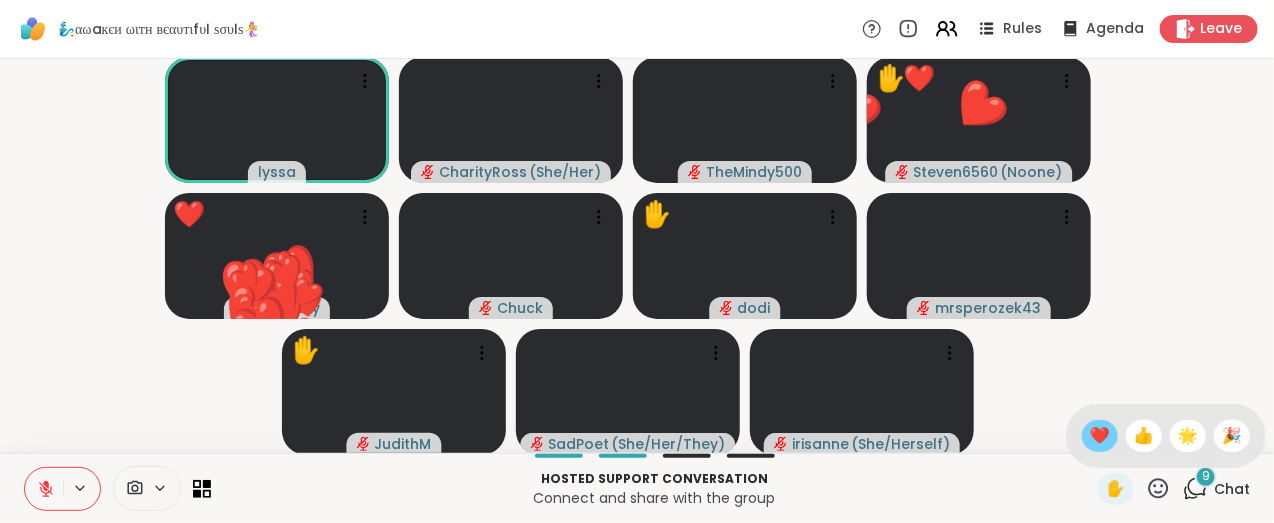 click on "❤️" at bounding box center (1100, 436) 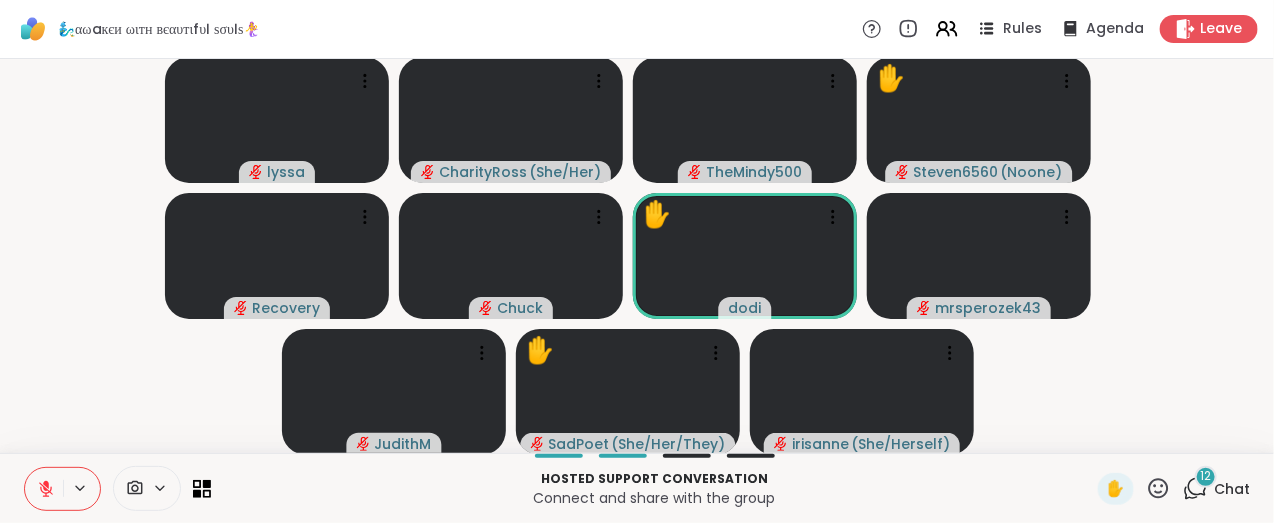 click 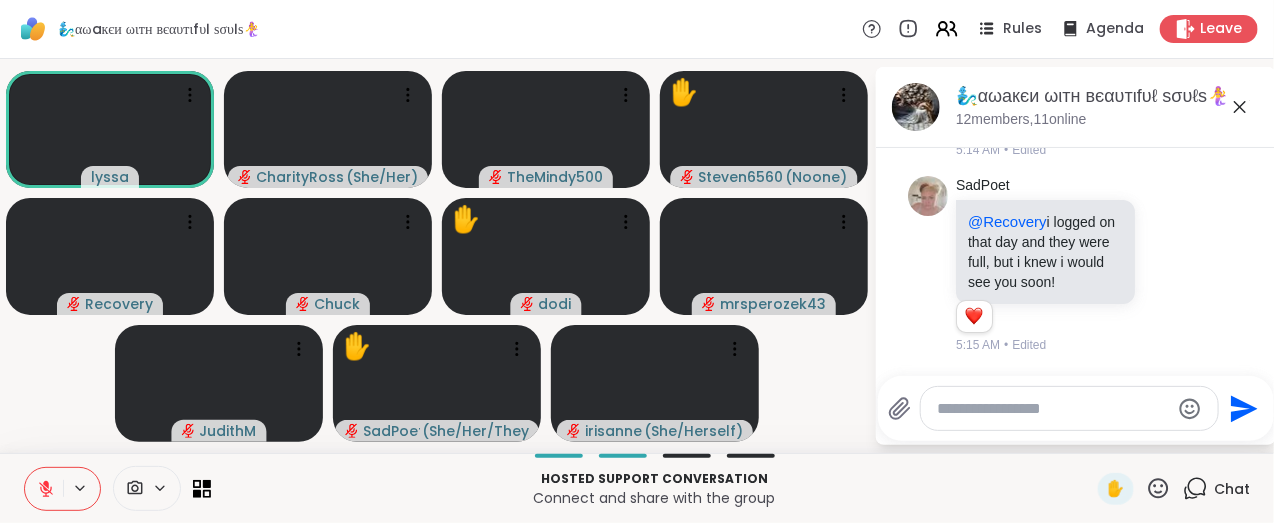 scroll, scrollTop: 6139, scrollLeft: 0, axis: vertical 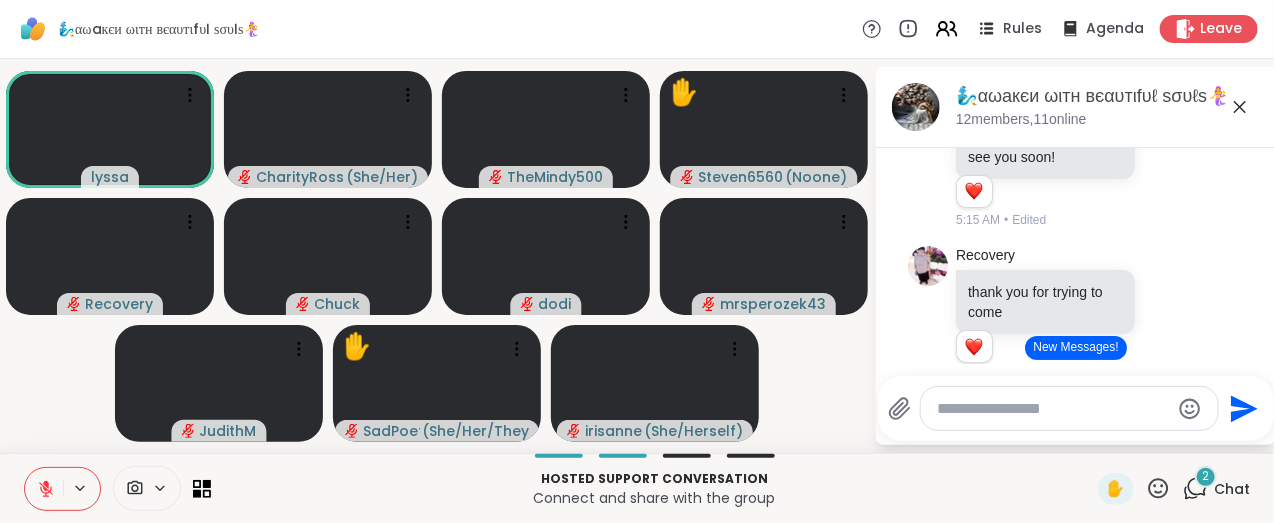 click 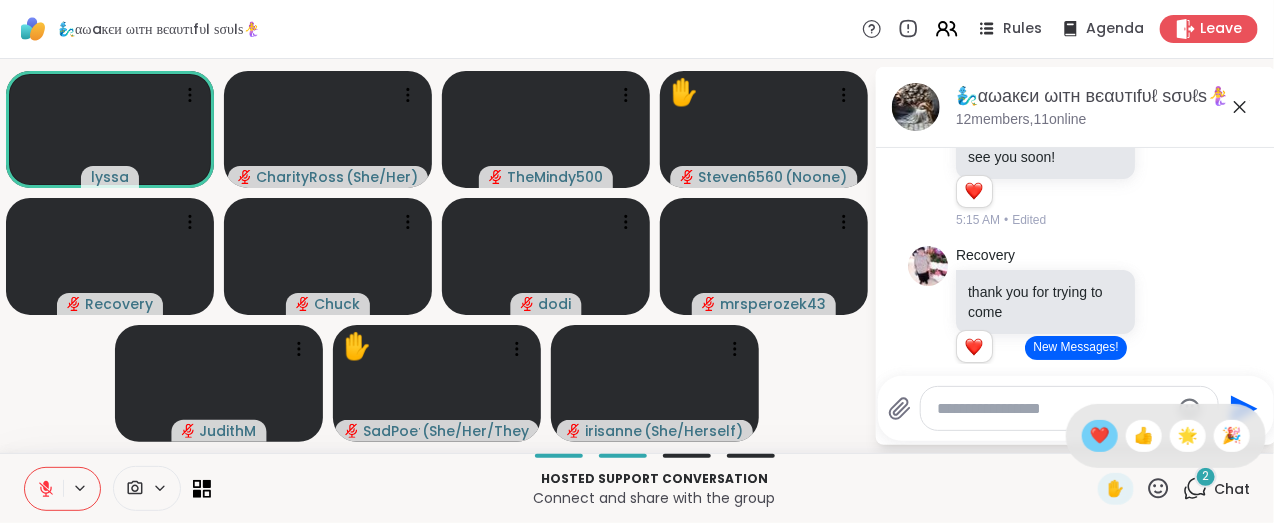 click on "❤️" at bounding box center [1100, 436] 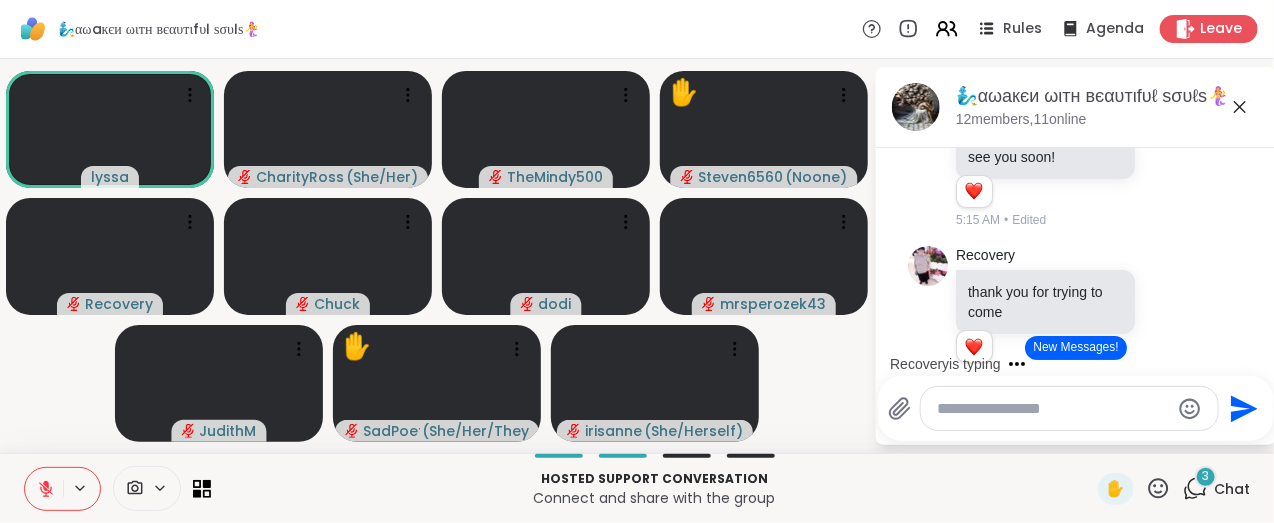 click on "New Messages!" at bounding box center (1075, 348) 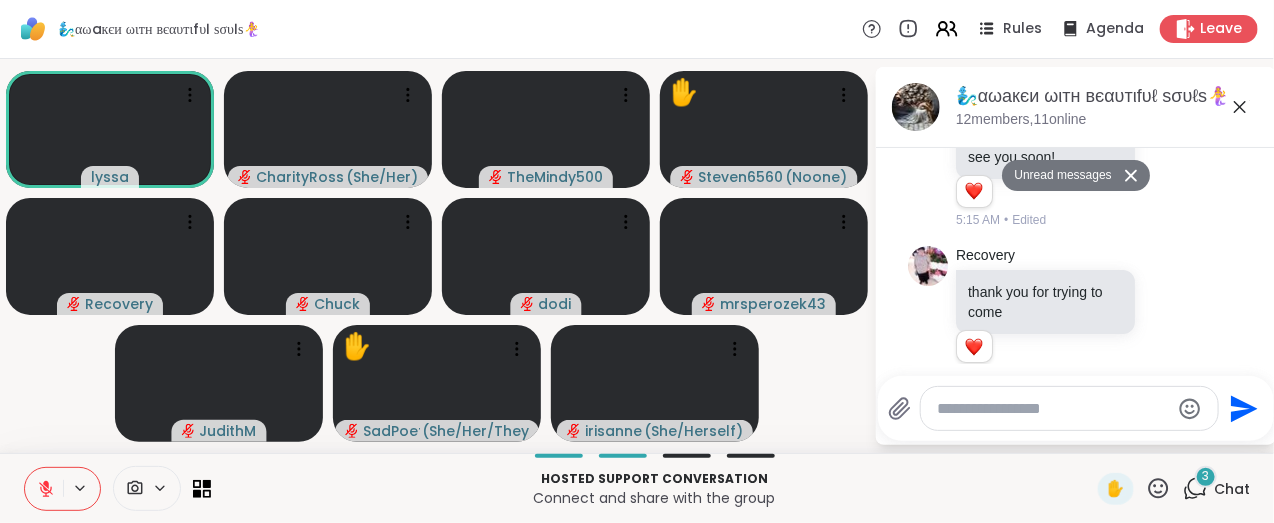 scroll, scrollTop: 7412, scrollLeft: 0, axis: vertical 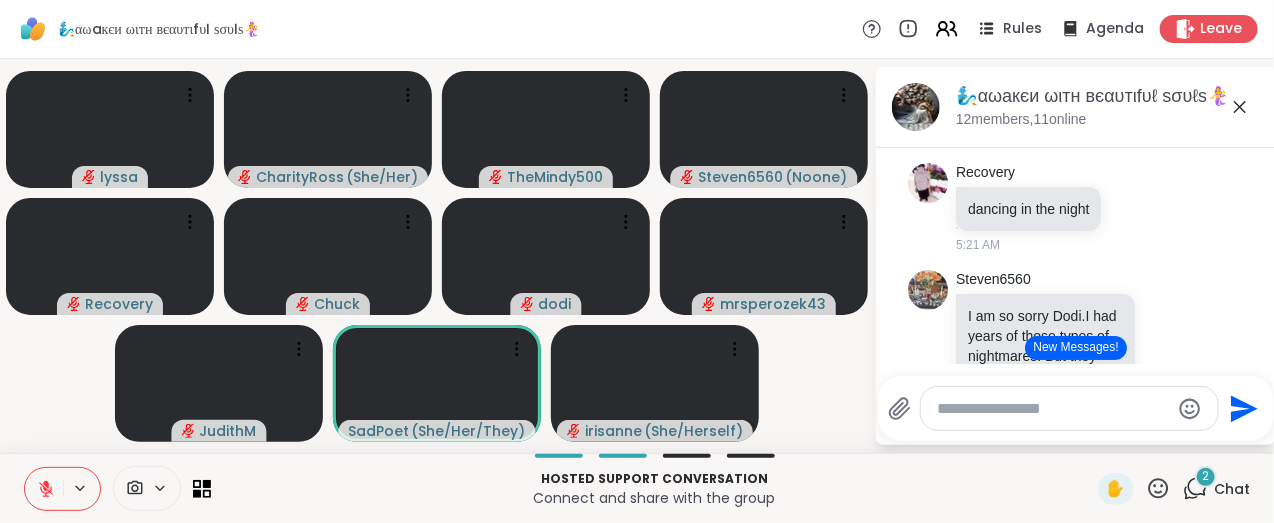 click on "New Messages!" at bounding box center (1075, 348) 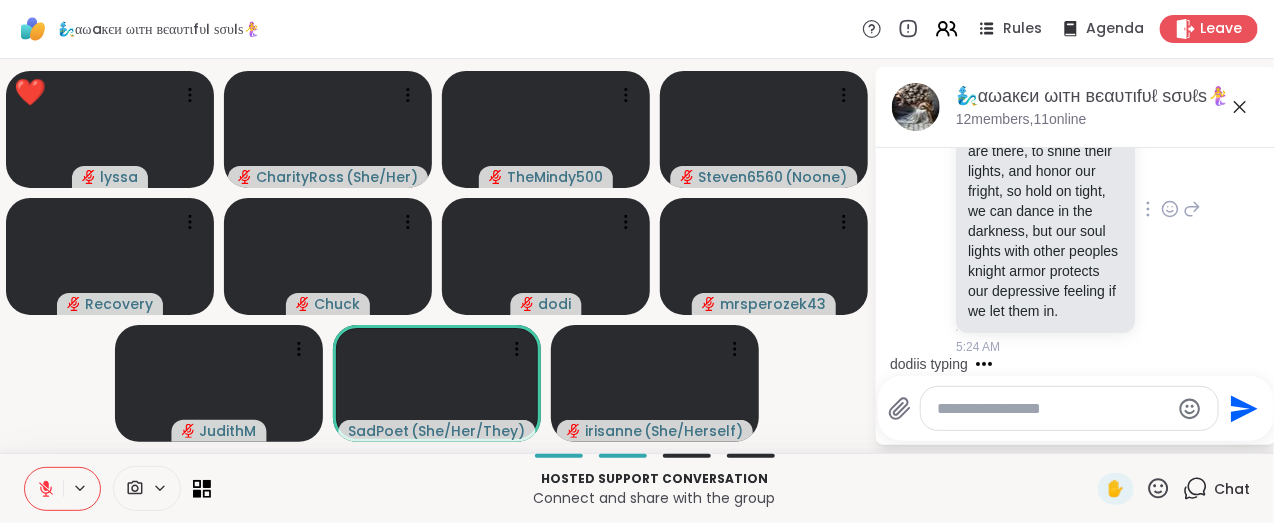 scroll, scrollTop: 7781, scrollLeft: 0, axis: vertical 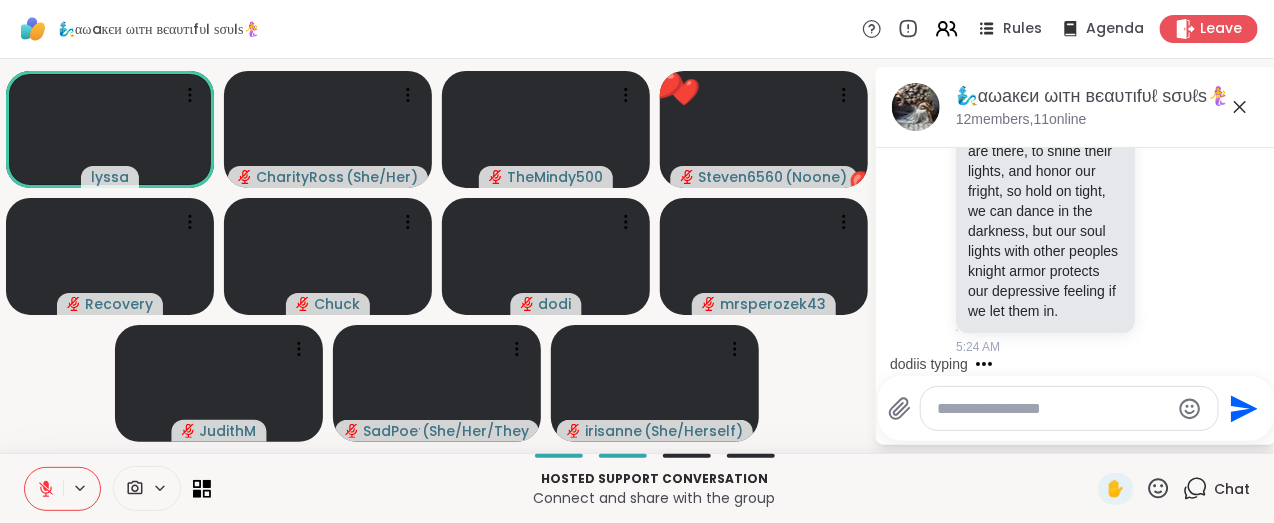 click 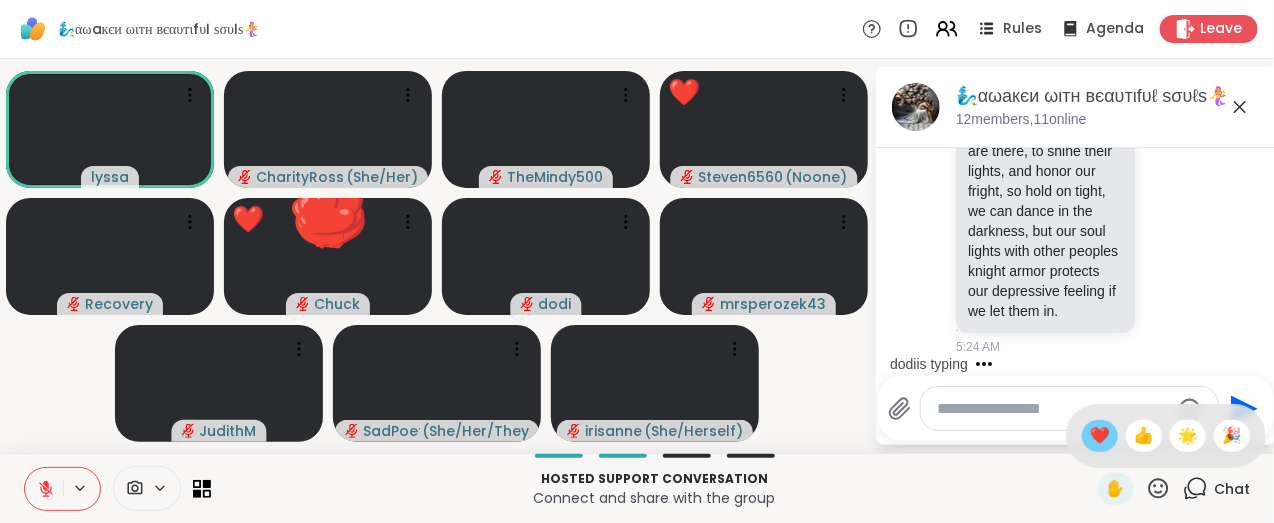 click on "❤️" at bounding box center (1100, 436) 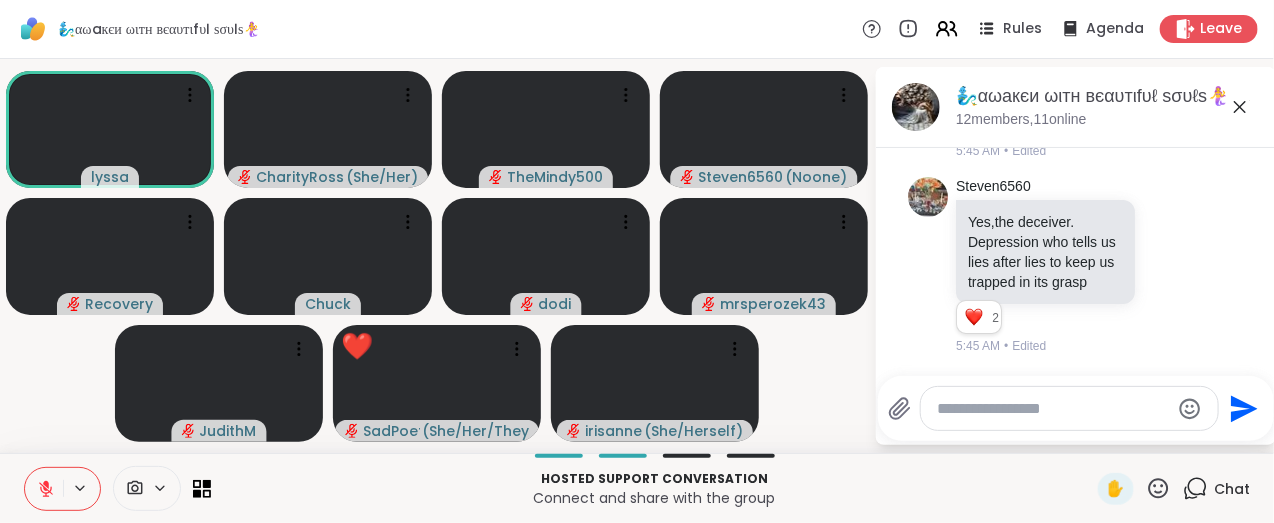 scroll, scrollTop: 13779, scrollLeft: 0, axis: vertical 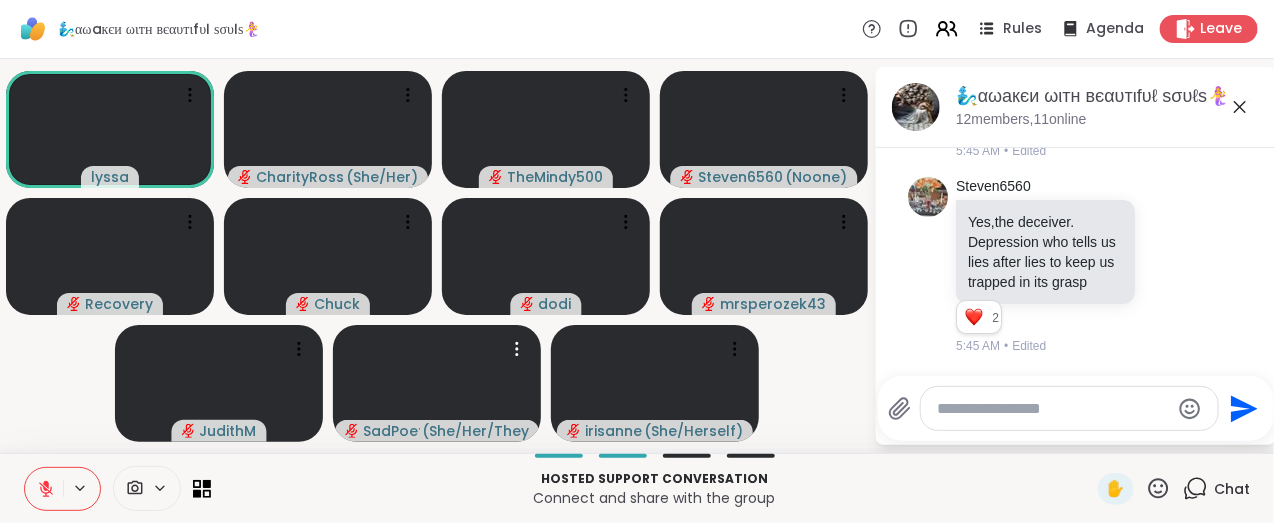 click 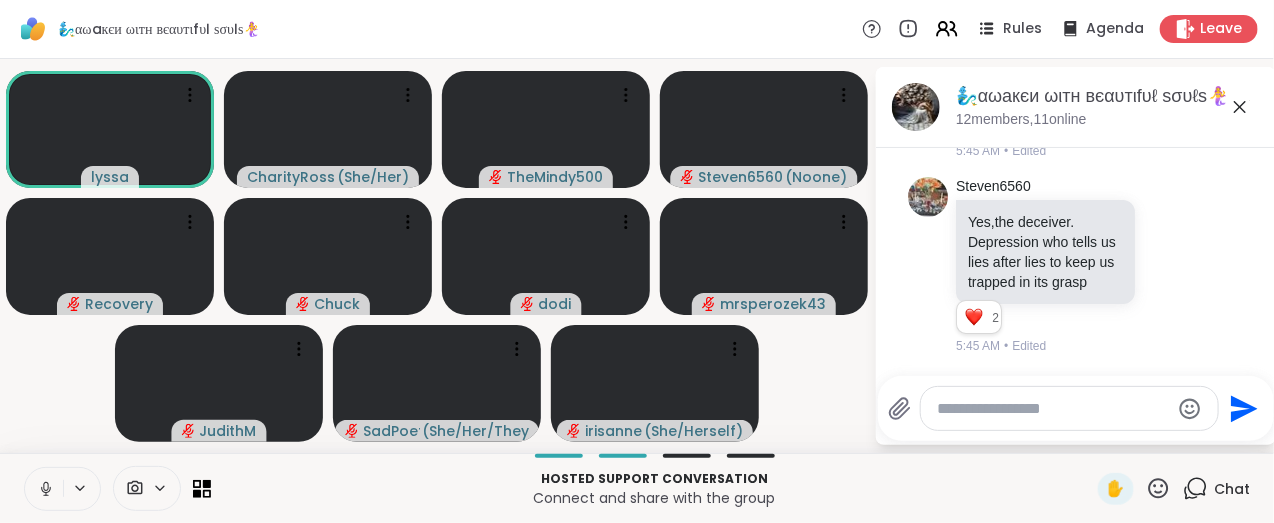 click 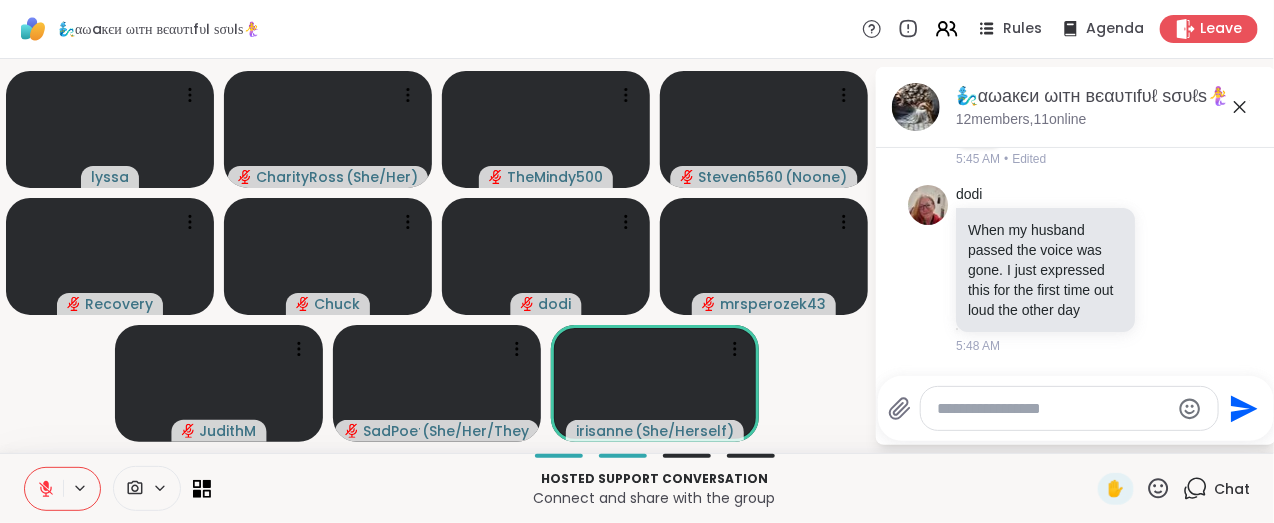 scroll, scrollTop: 13984, scrollLeft: 0, axis: vertical 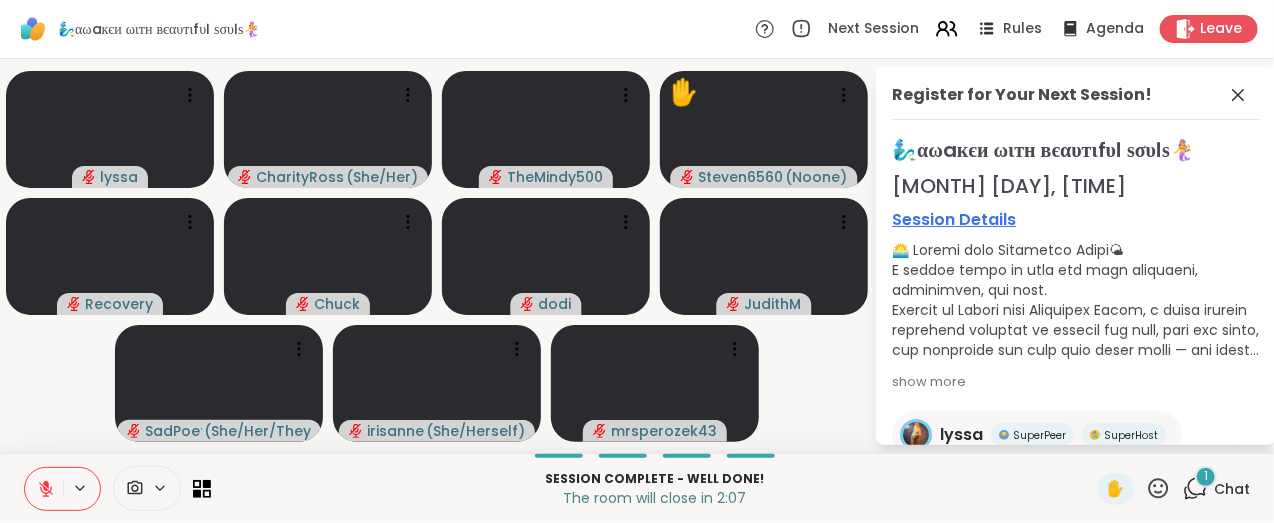 click 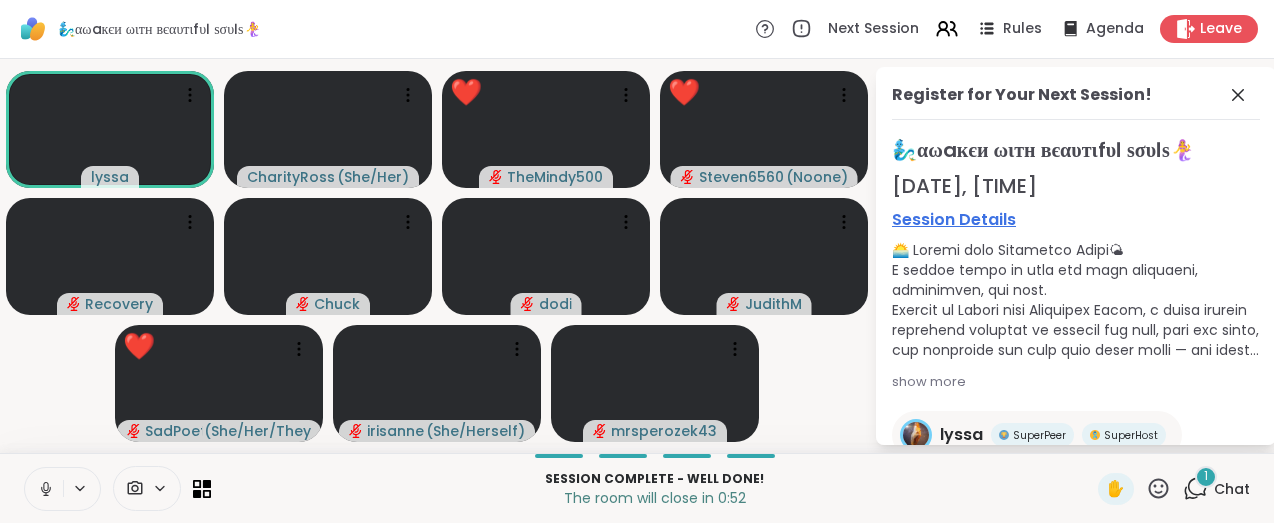 scroll, scrollTop: 0, scrollLeft: 0, axis: both 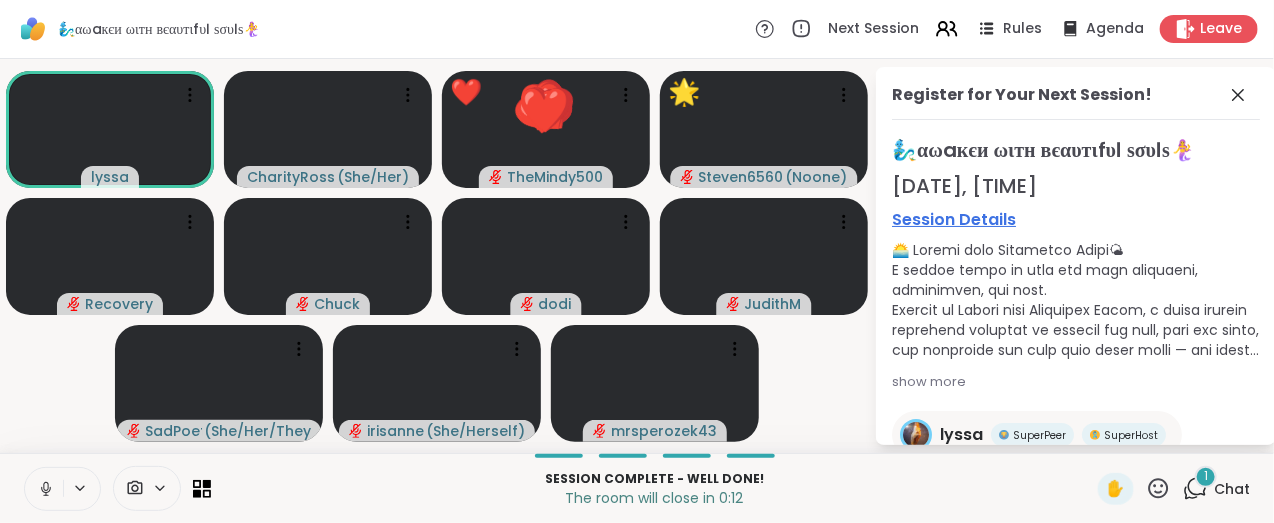 type 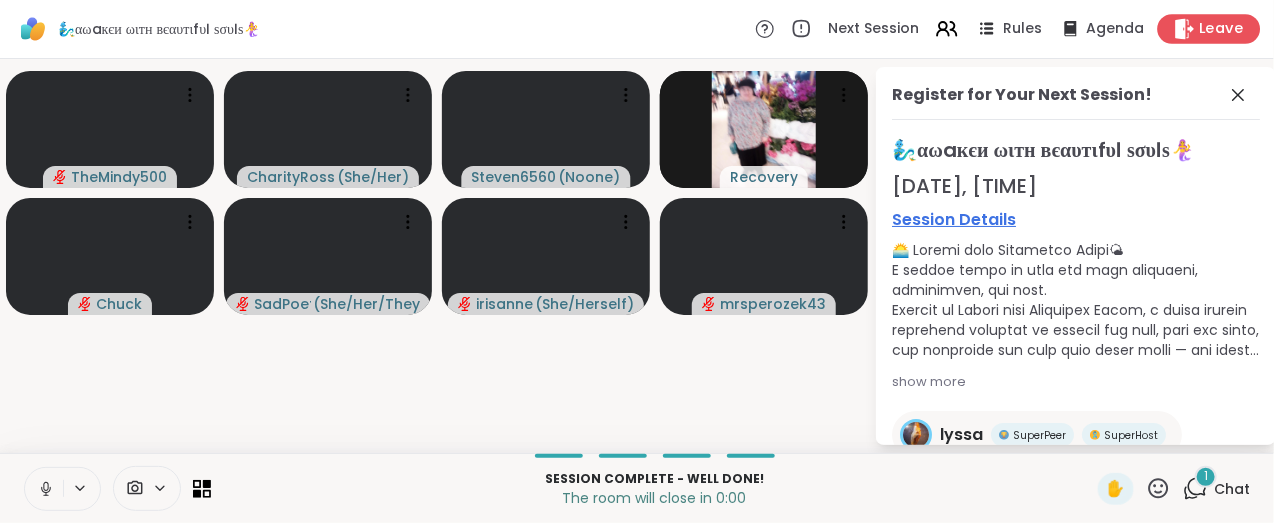 click on "Leave" at bounding box center (1222, 29) 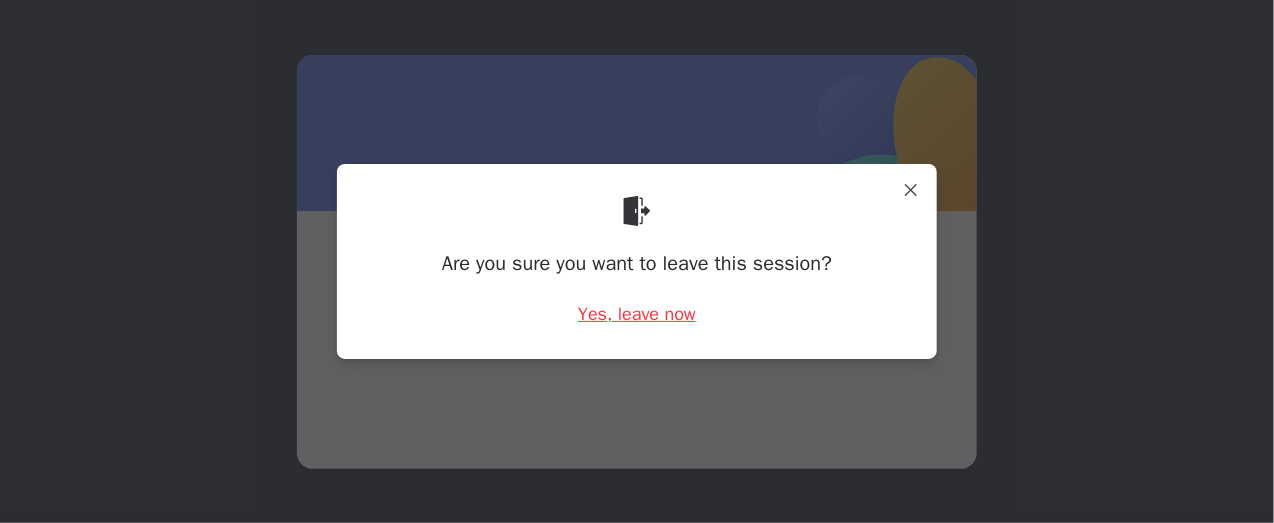 click on "Yes, leave now" at bounding box center [637, 314] 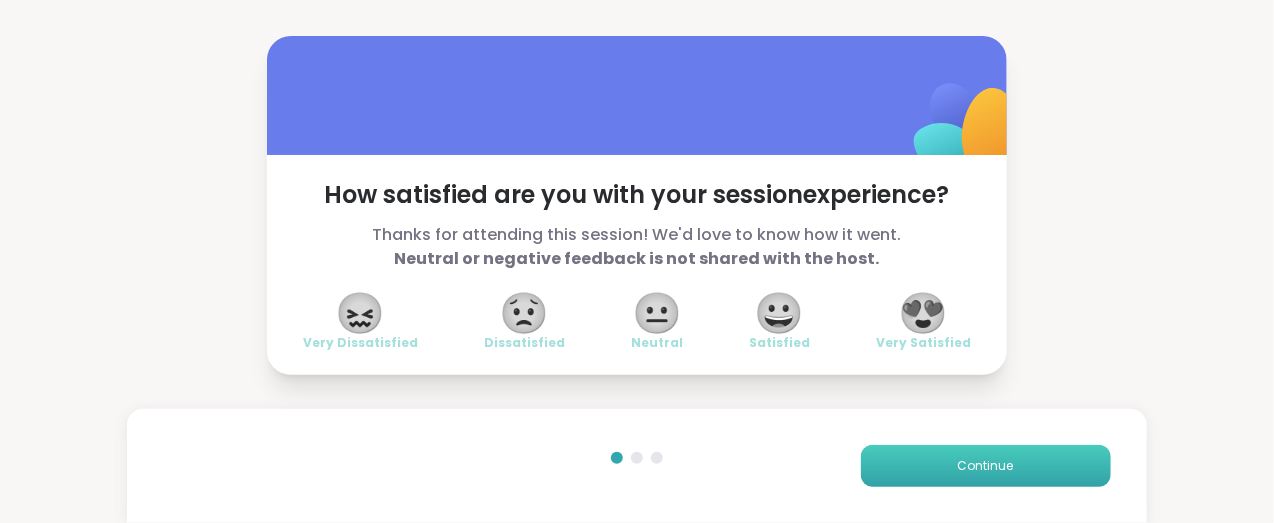 click on "Continue" at bounding box center (986, 466) 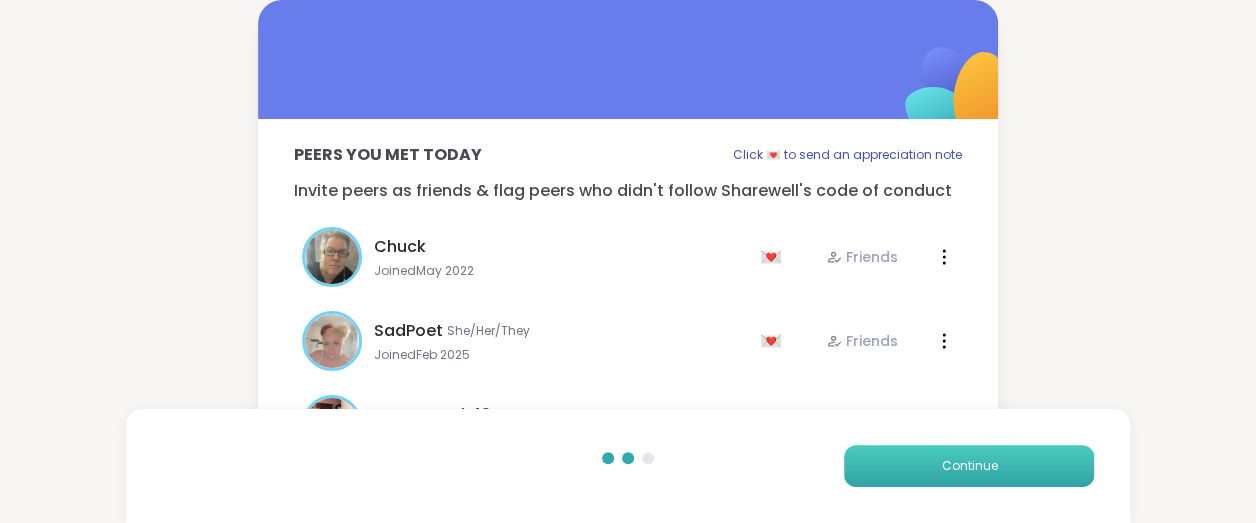click on "Continue" at bounding box center (969, 466) 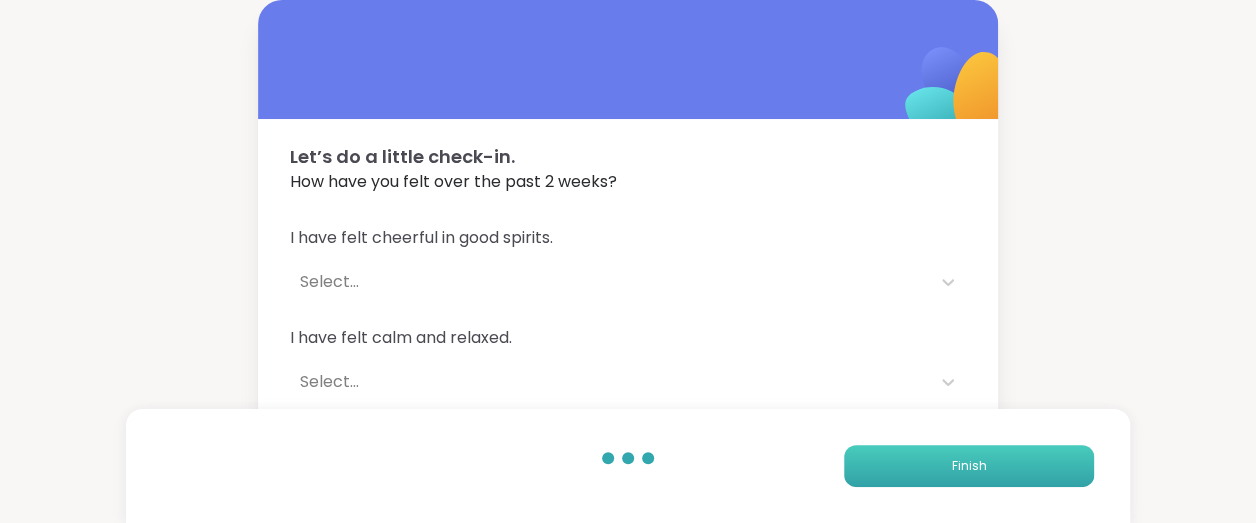 click on "Finish" at bounding box center [969, 466] 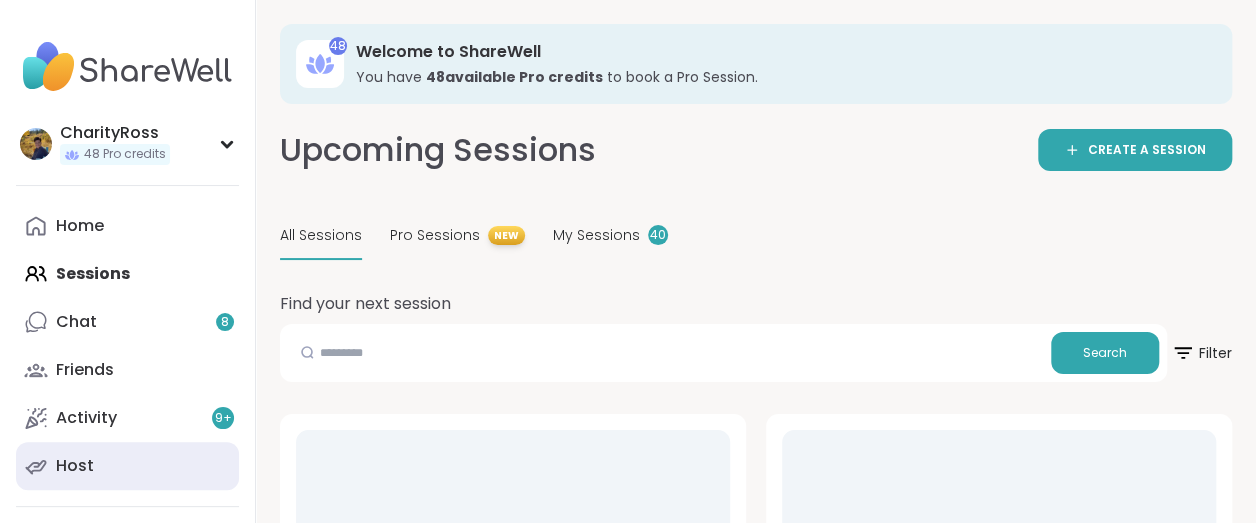 click on "Host" at bounding box center (127, 466) 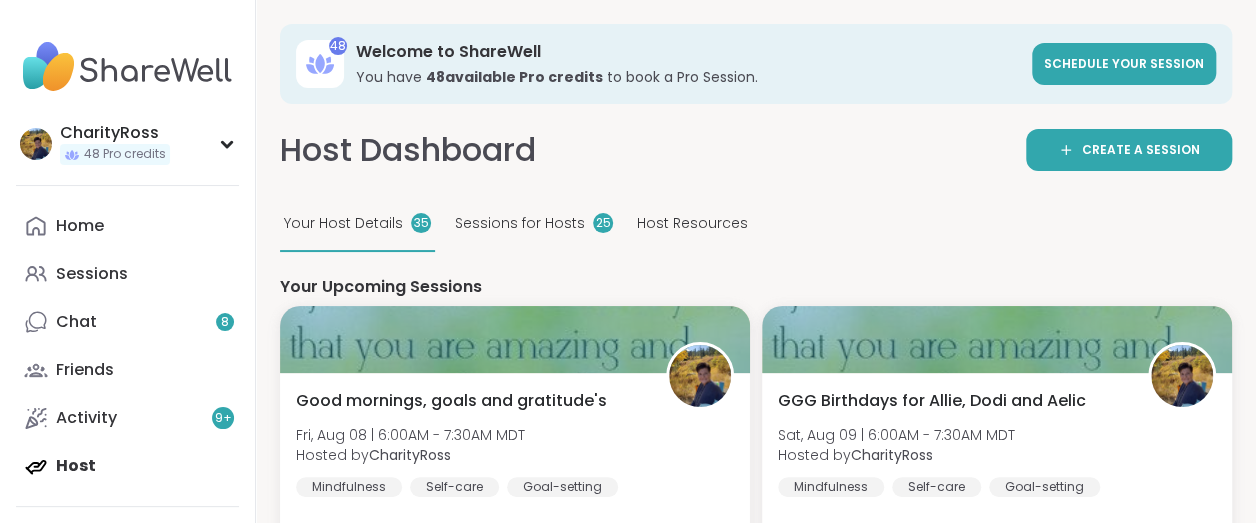 scroll, scrollTop: 0, scrollLeft: 0, axis: both 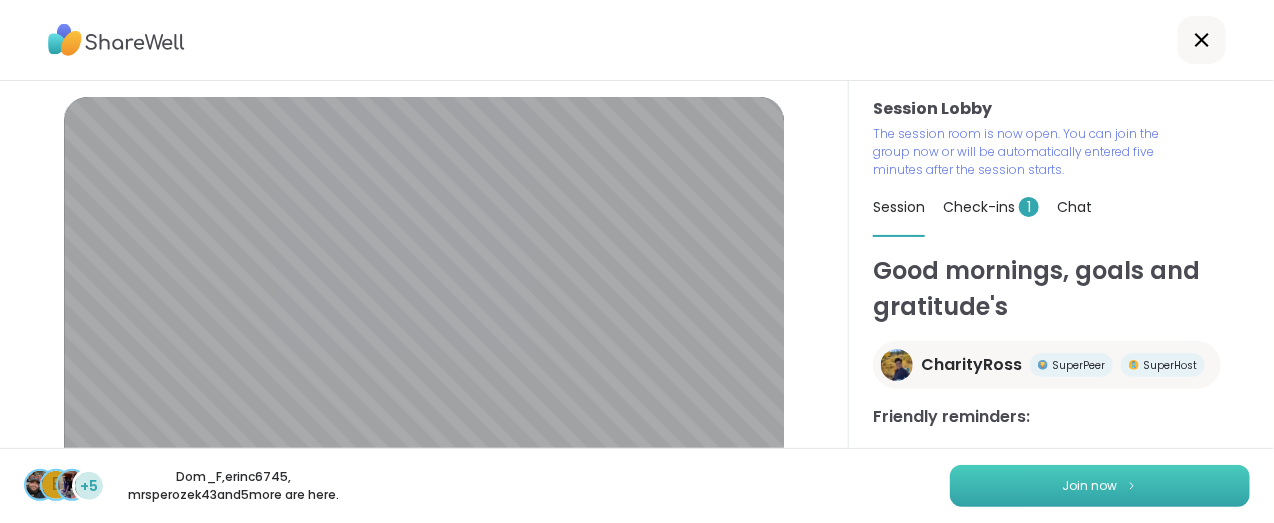 click on "Join now" at bounding box center [1100, 486] 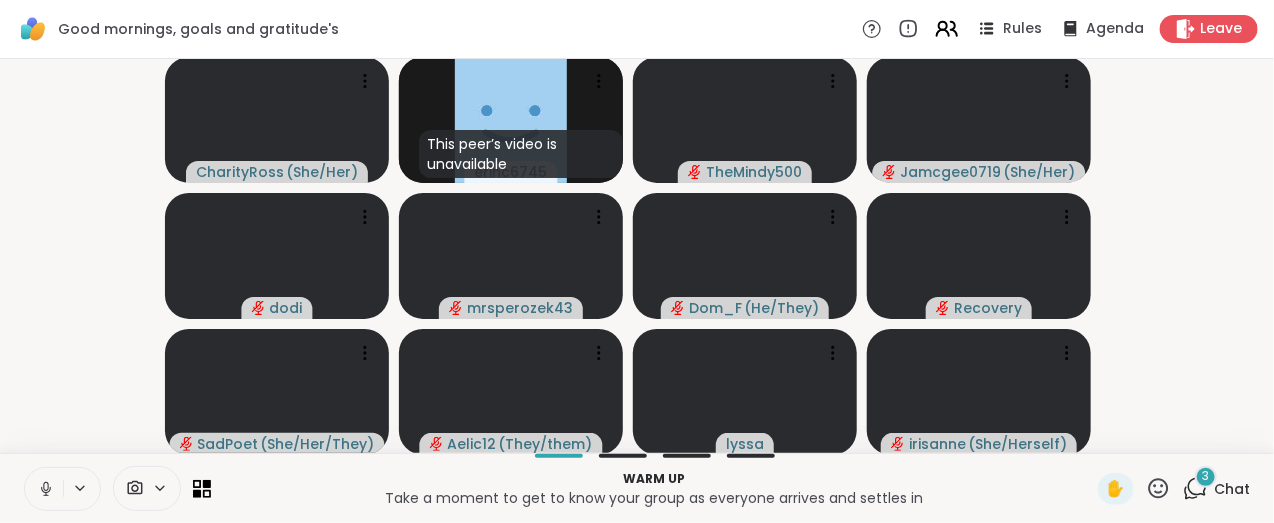 click 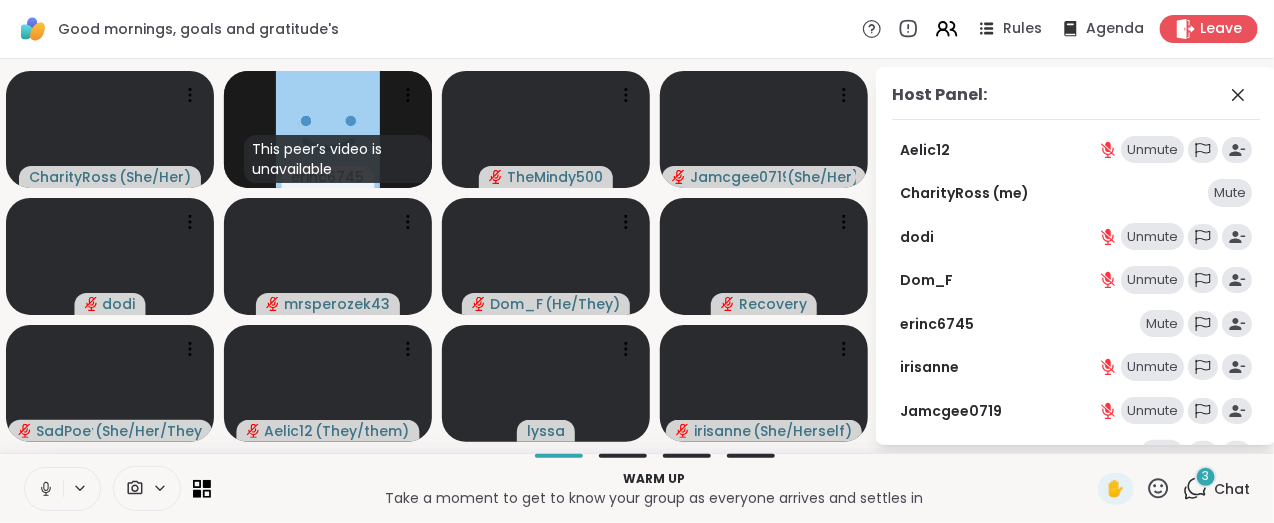 scroll, scrollTop: 125, scrollLeft: 0, axis: vertical 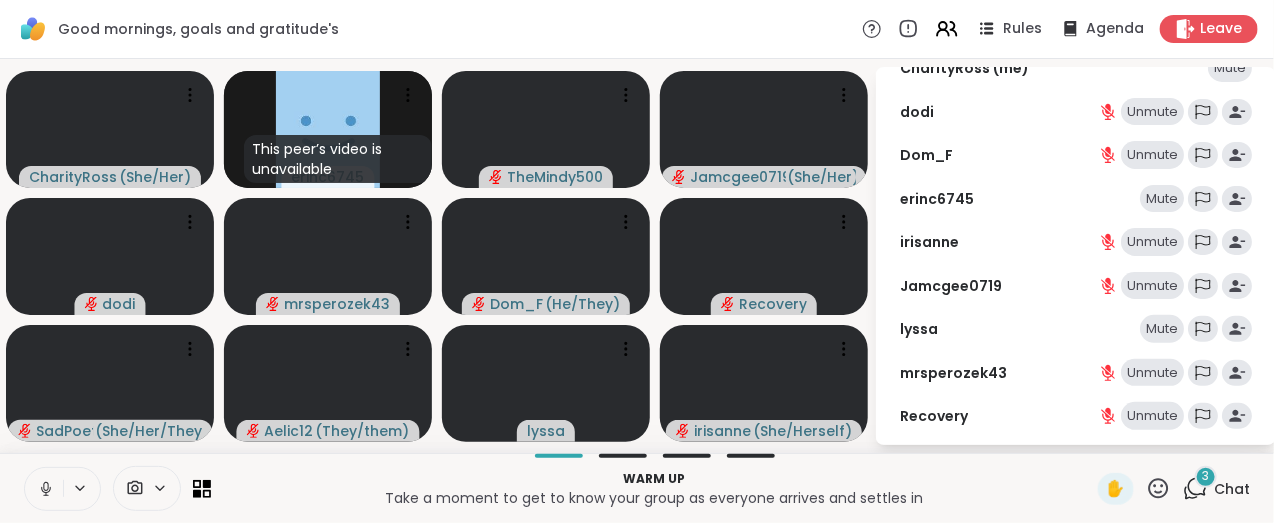 click on "[USERNAME]   Mute" at bounding box center (1076, 199) 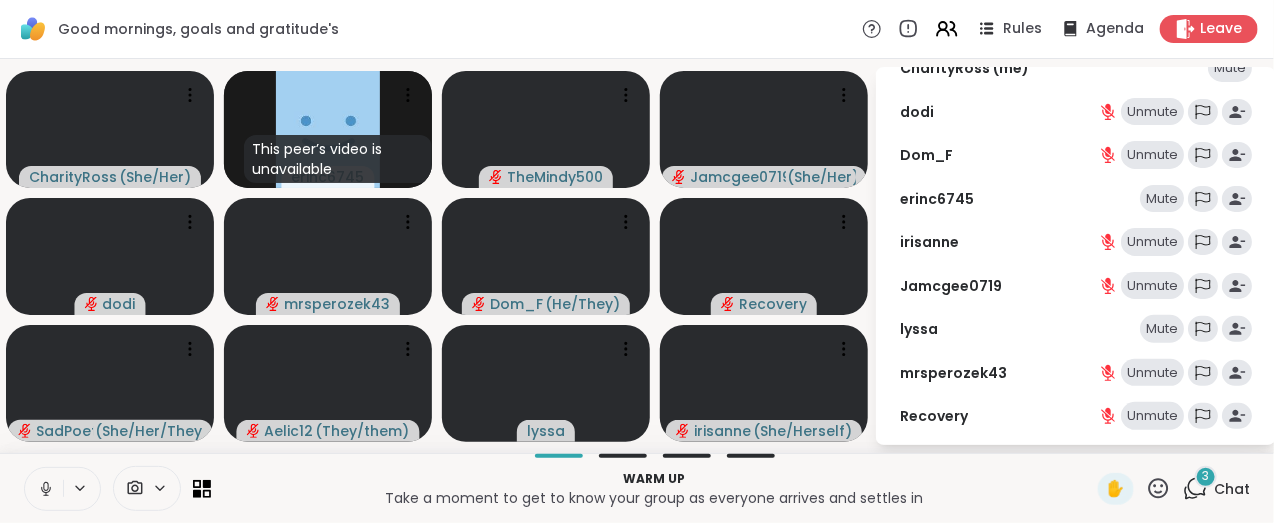 click on "Mute" at bounding box center [1162, 199] 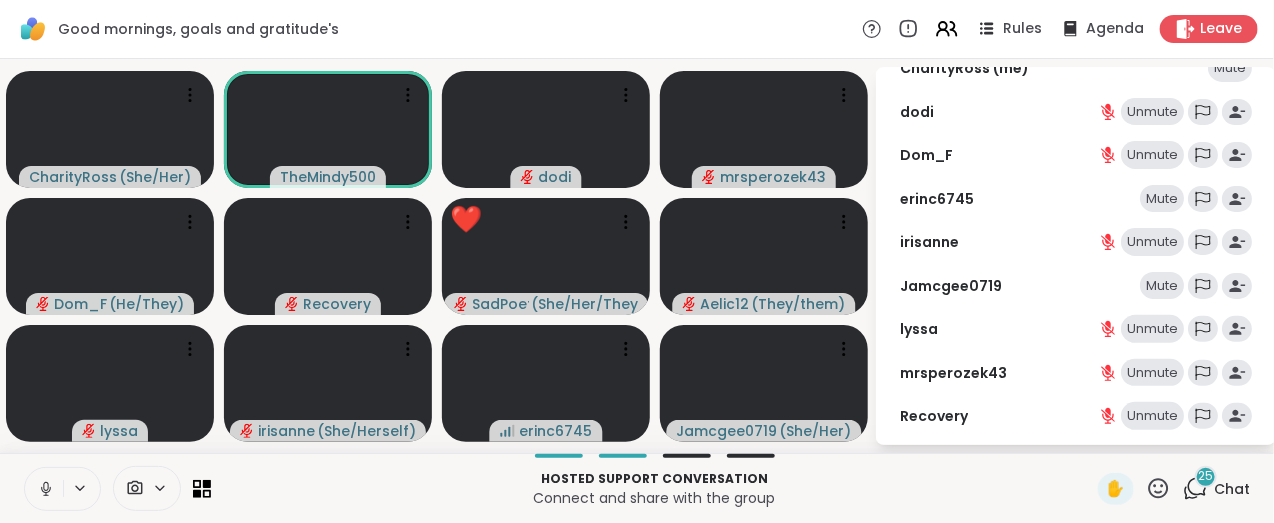 click on "Mute" at bounding box center [1162, 199] 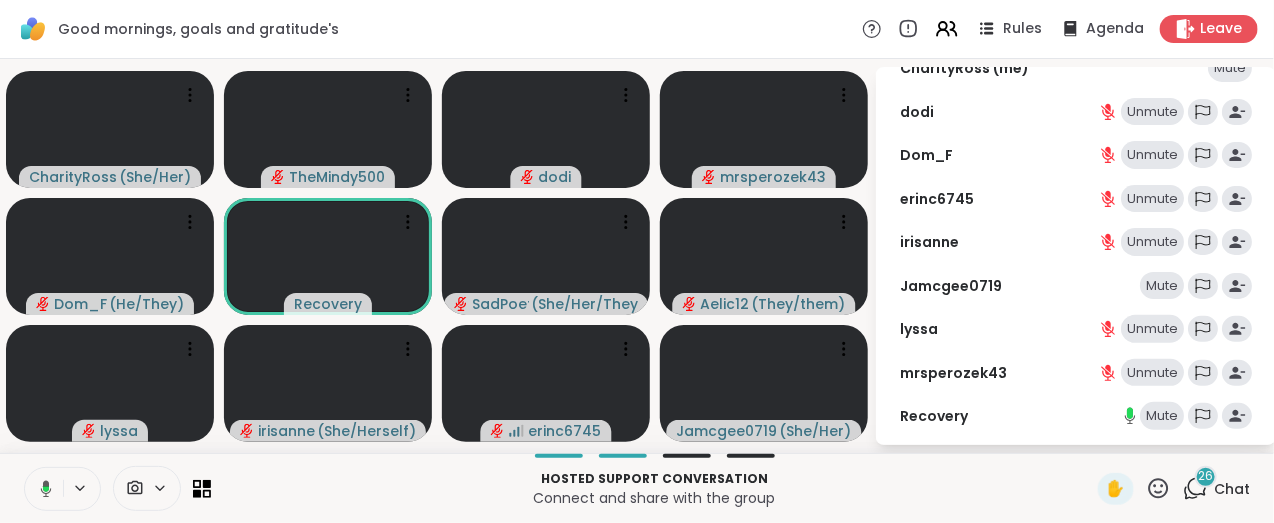 click 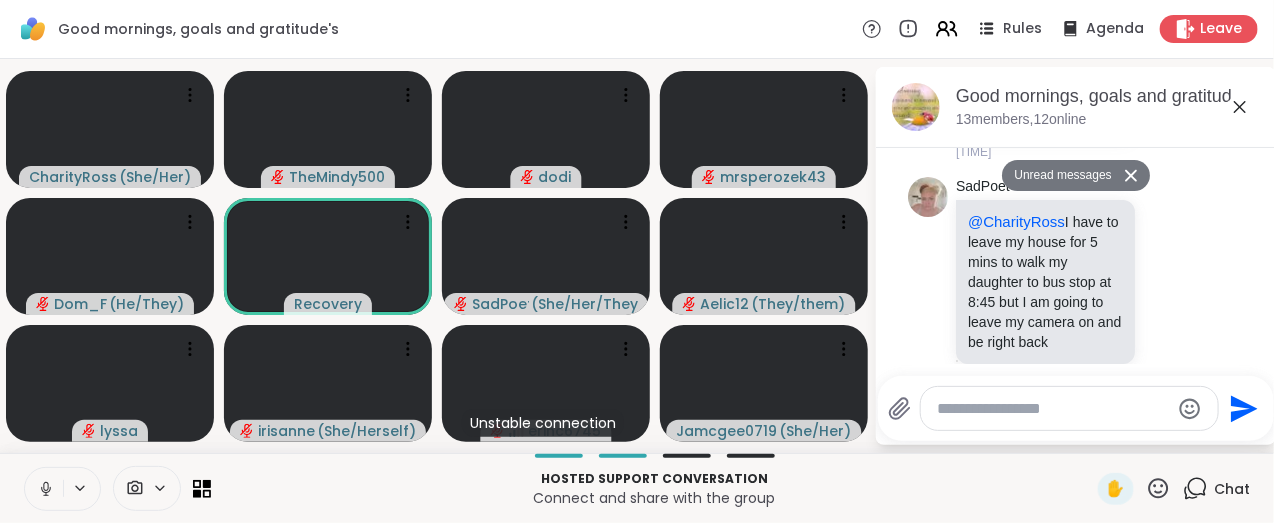 scroll, scrollTop: 2500, scrollLeft: 0, axis: vertical 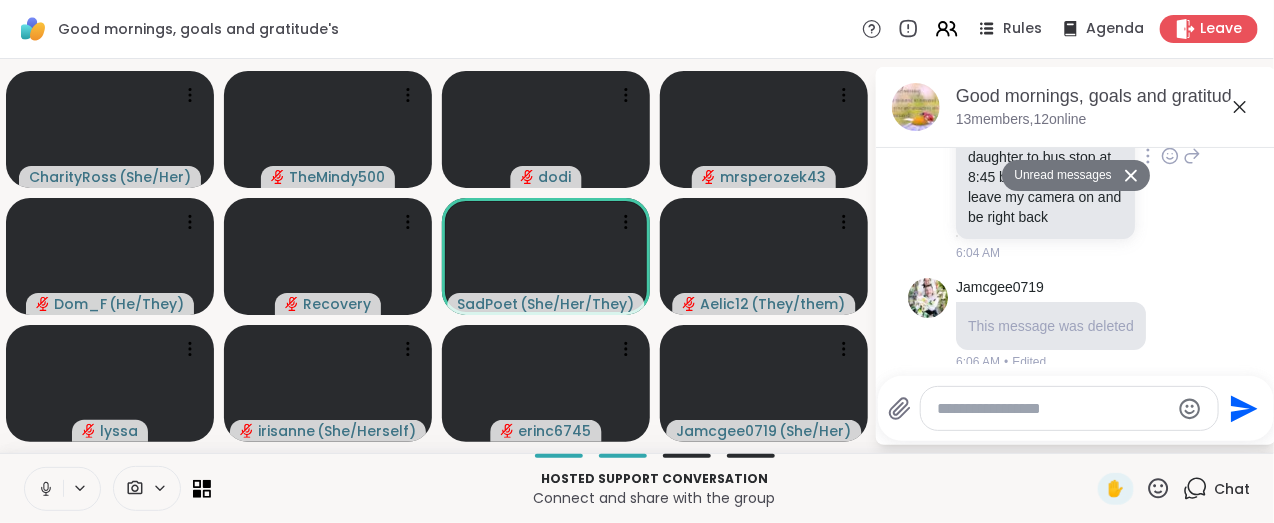 click 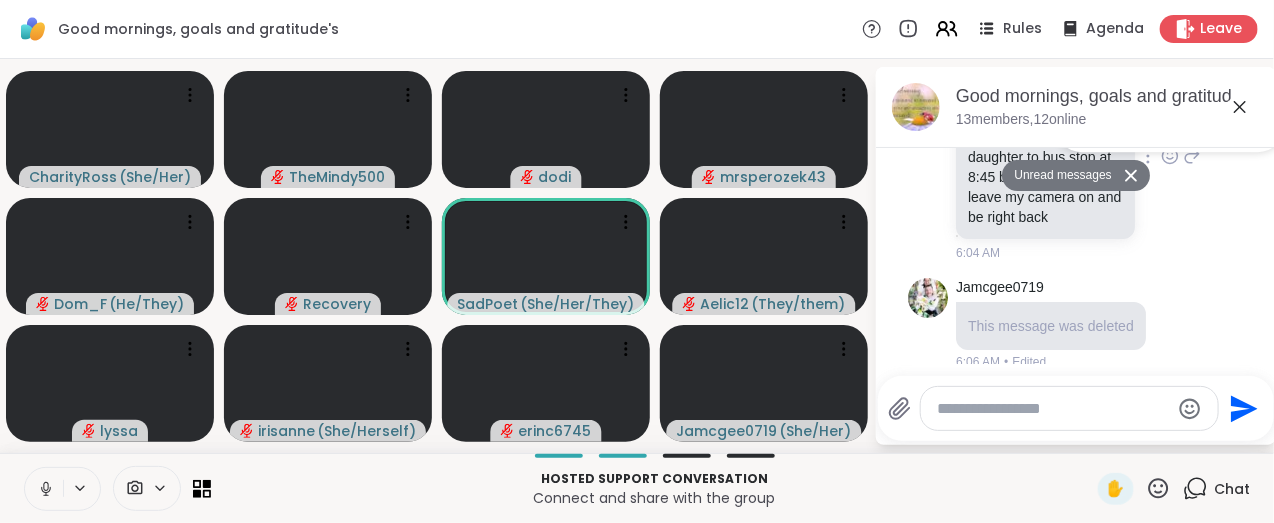 click on "❤️" at bounding box center (1170, 124) 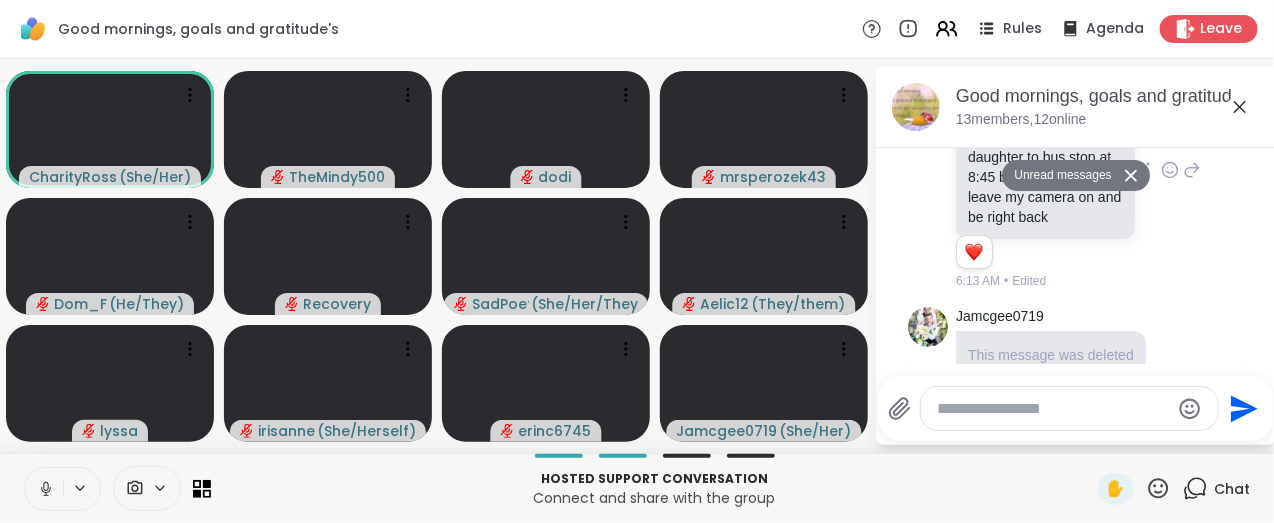 scroll, scrollTop: 2375, scrollLeft: 0, axis: vertical 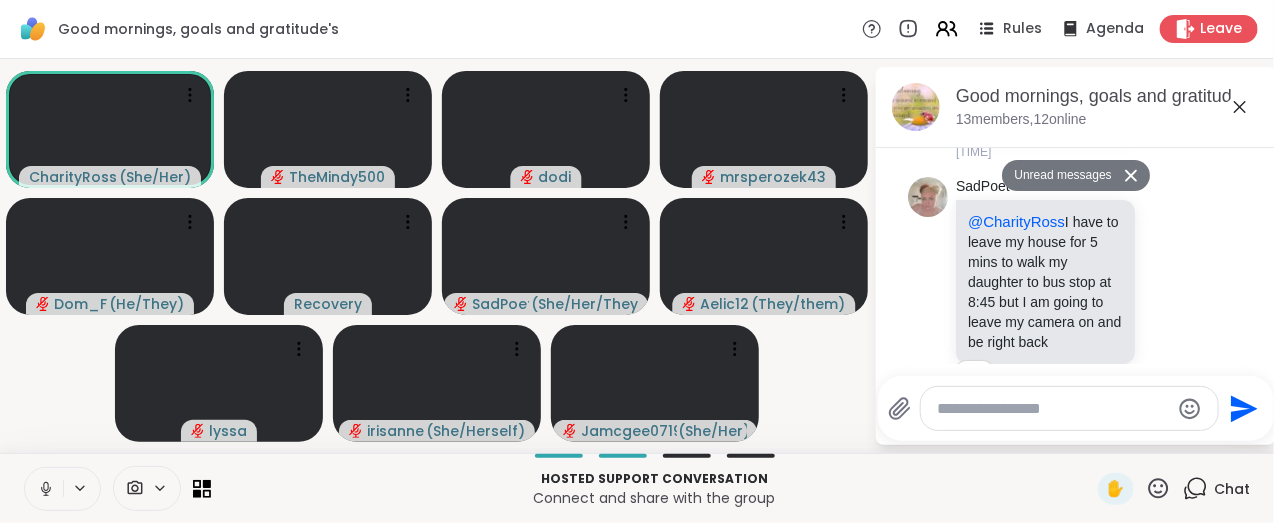 click 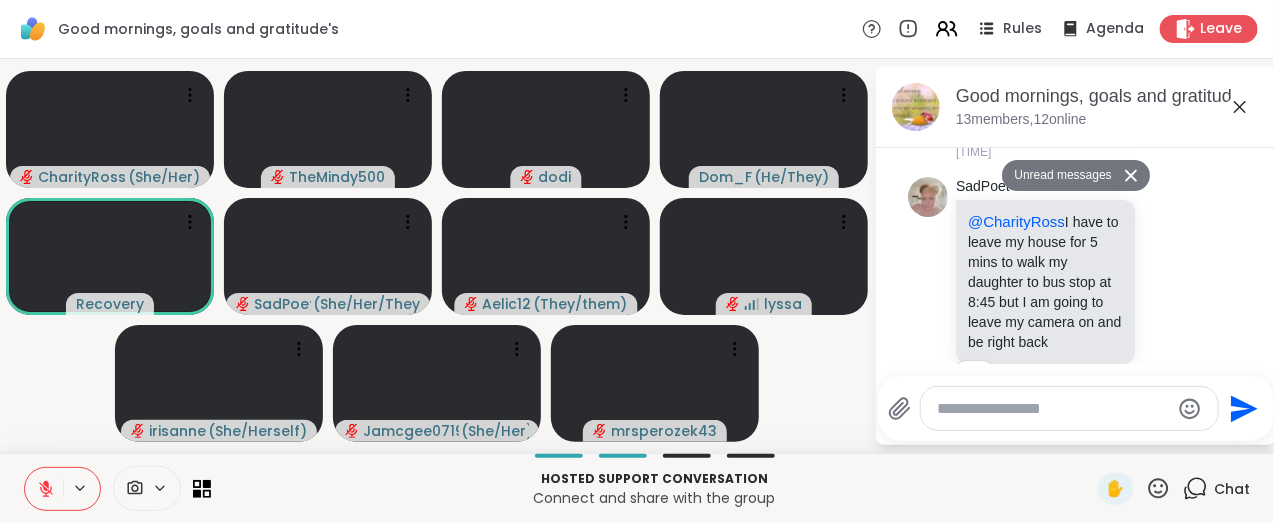 click 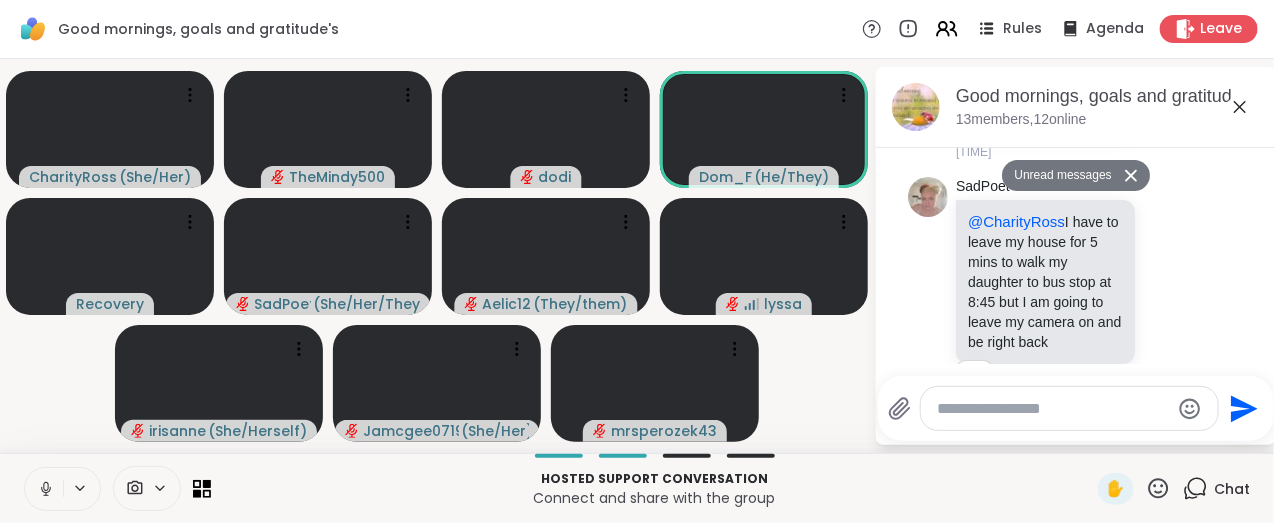 click on "Unread messages" at bounding box center (1059, 176) 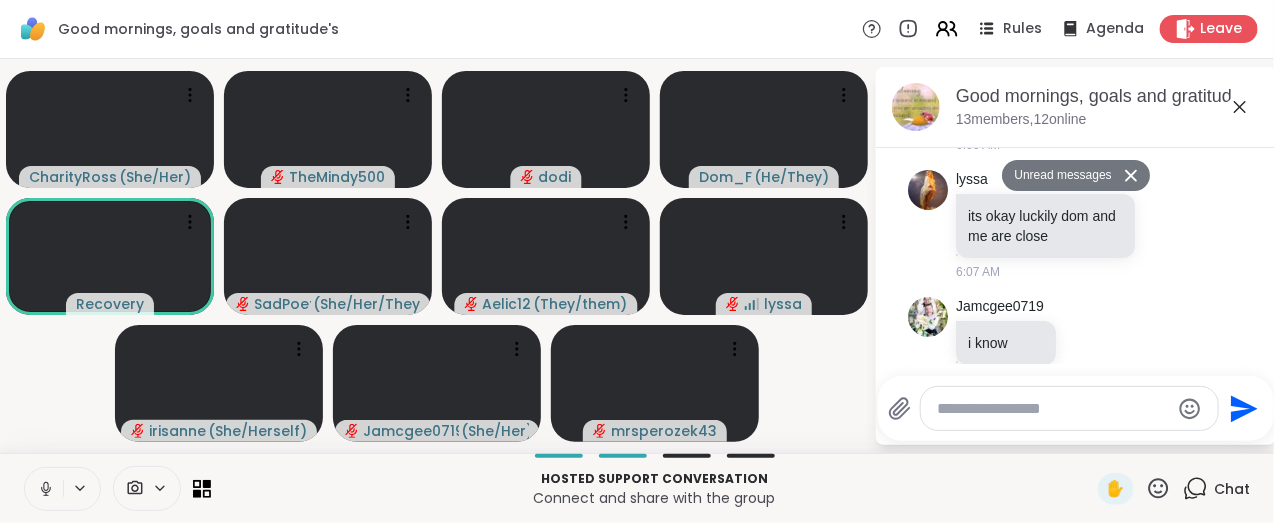 scroll, scrollTop: 3994, scrollLeft: 0, axis: vertical 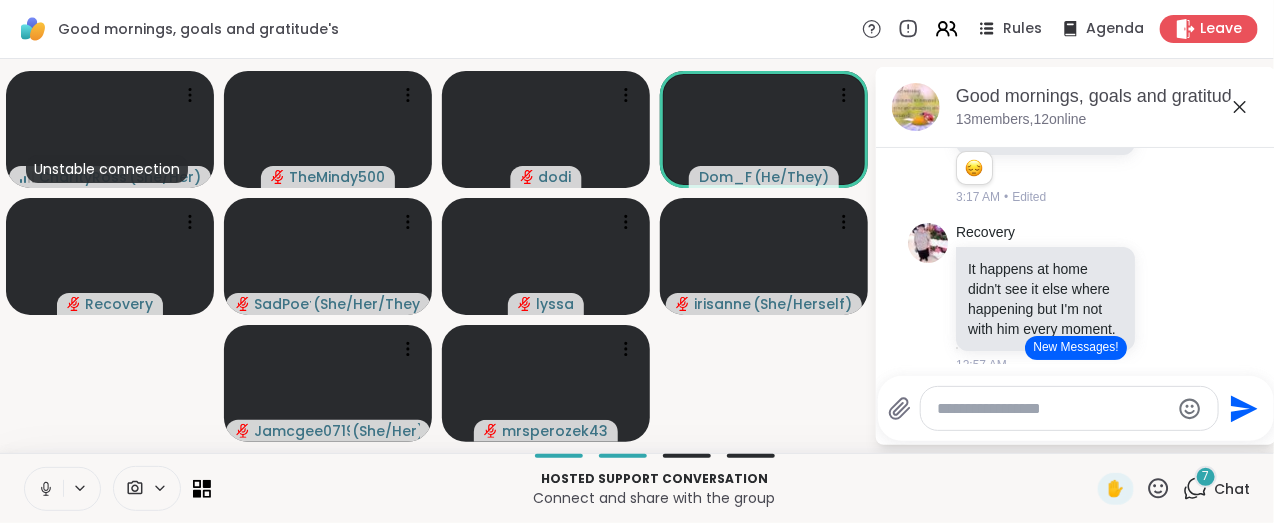 type 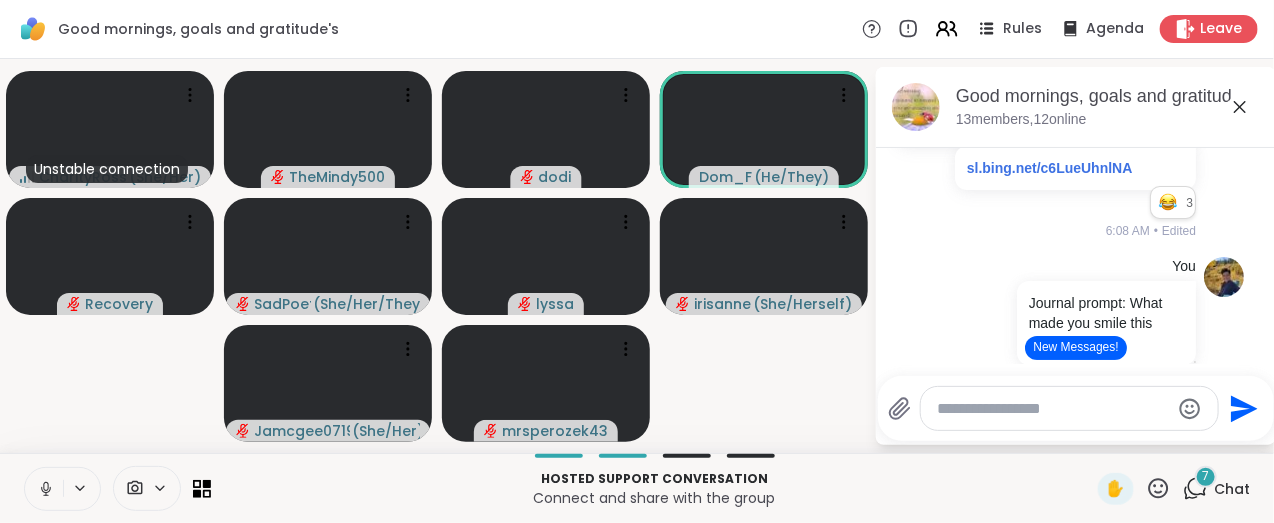 click 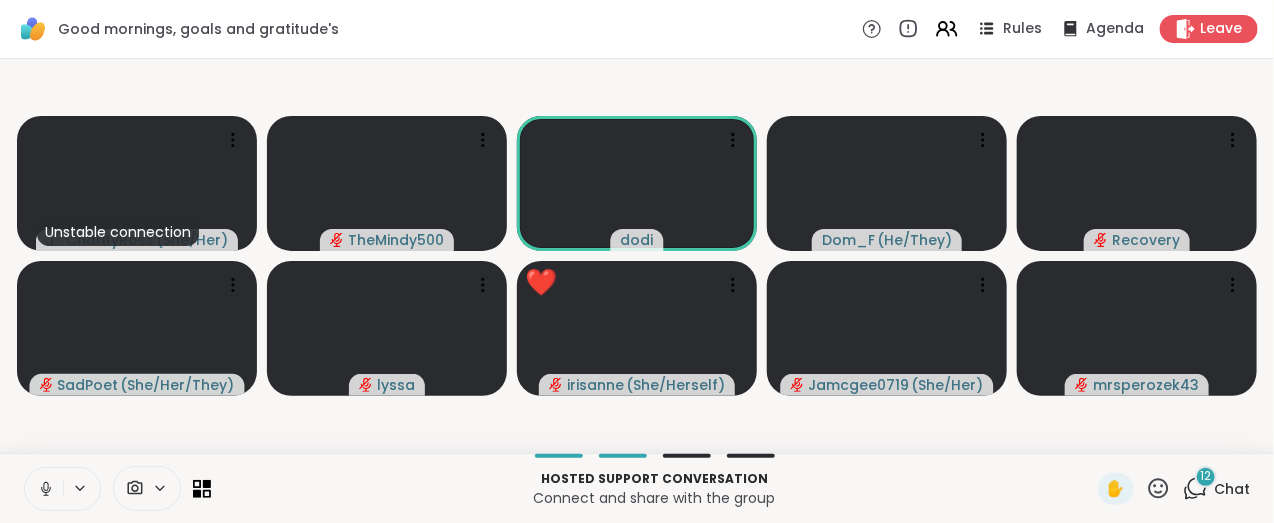 click 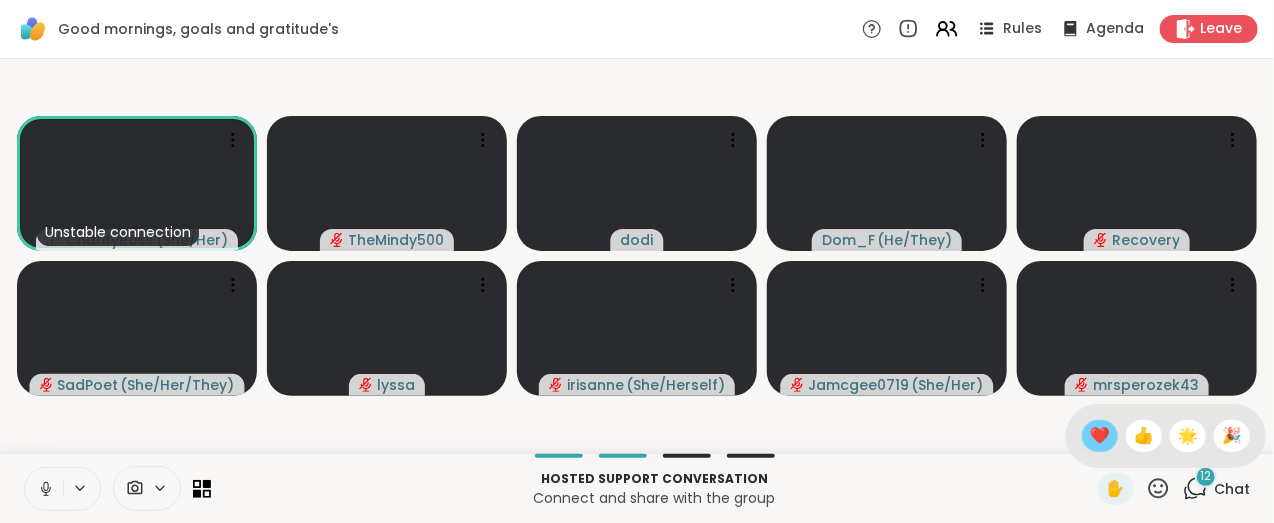 click on "❤️" at bounding box center (1100, 436) 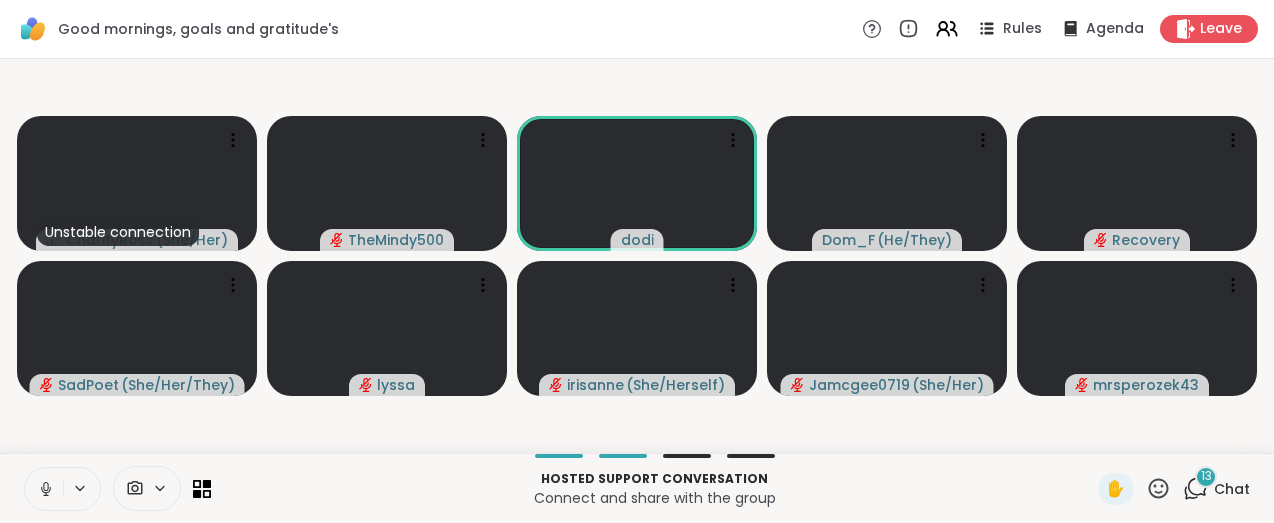 scroll, scrollTop: 0, scrollLeft: 0, axis: both 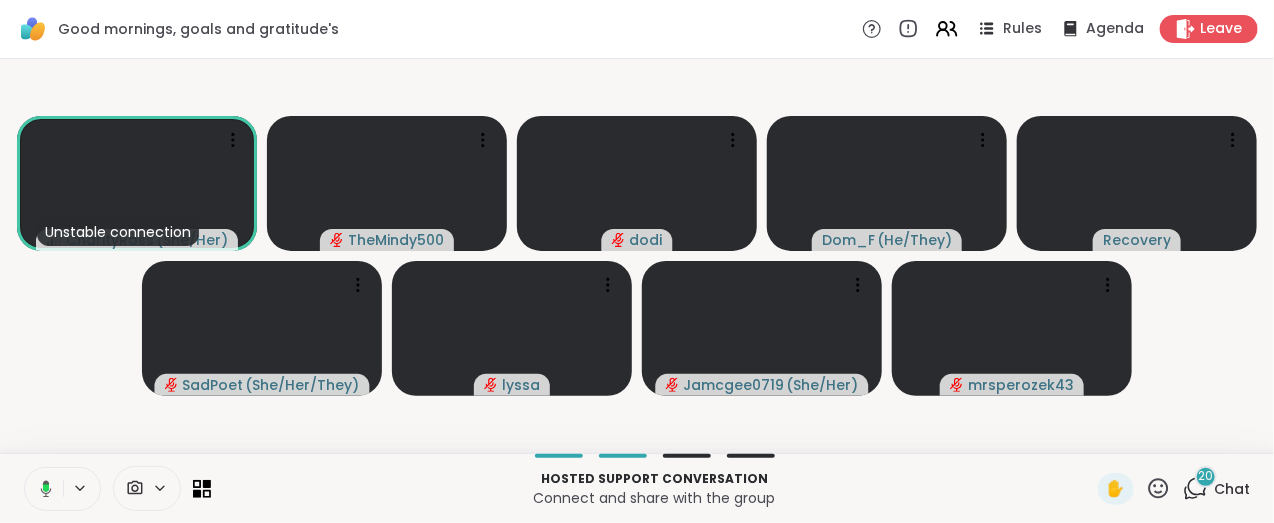 click 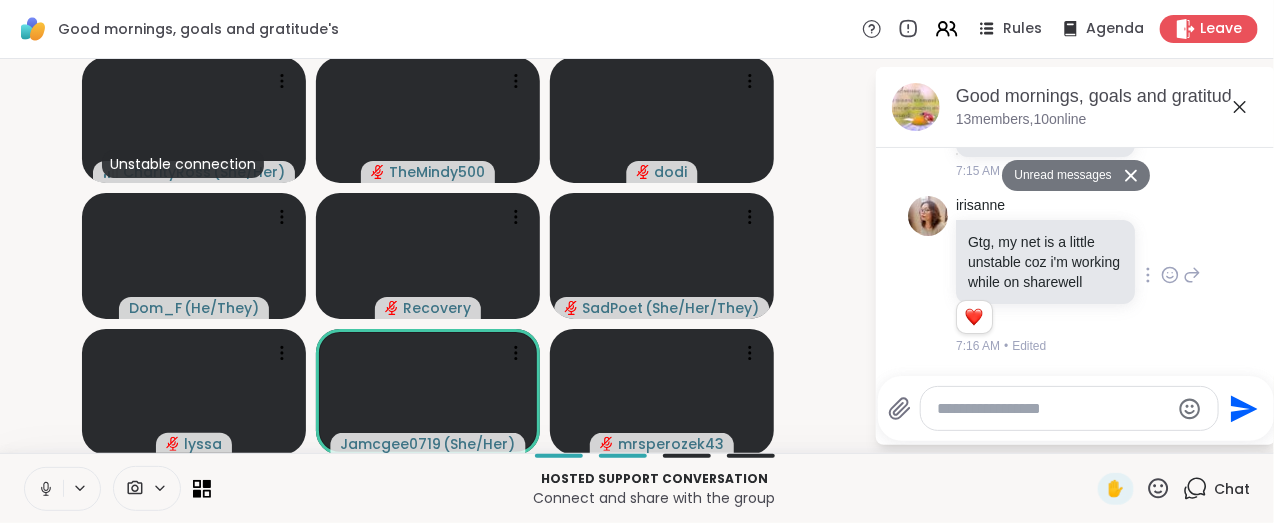 scroll, scrollTop: 10074, scrollLeft: 0, axis: vertical 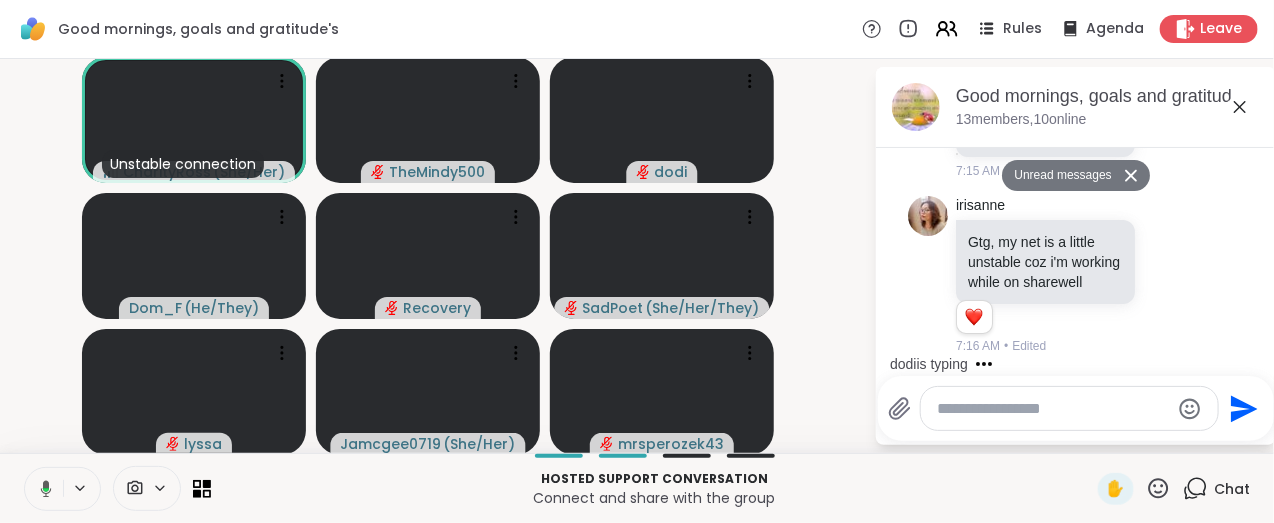 click on "dodi  is typing" at bounding box center [1080, 364] 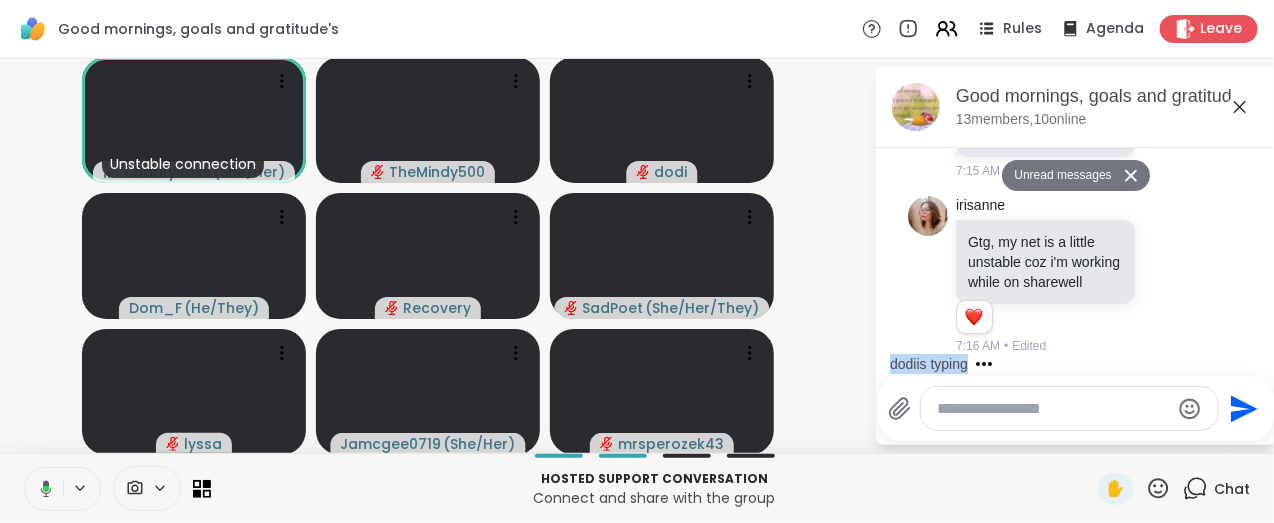 scroll, scrollTop: 10449, scrollLeft: 0, axis: vertical 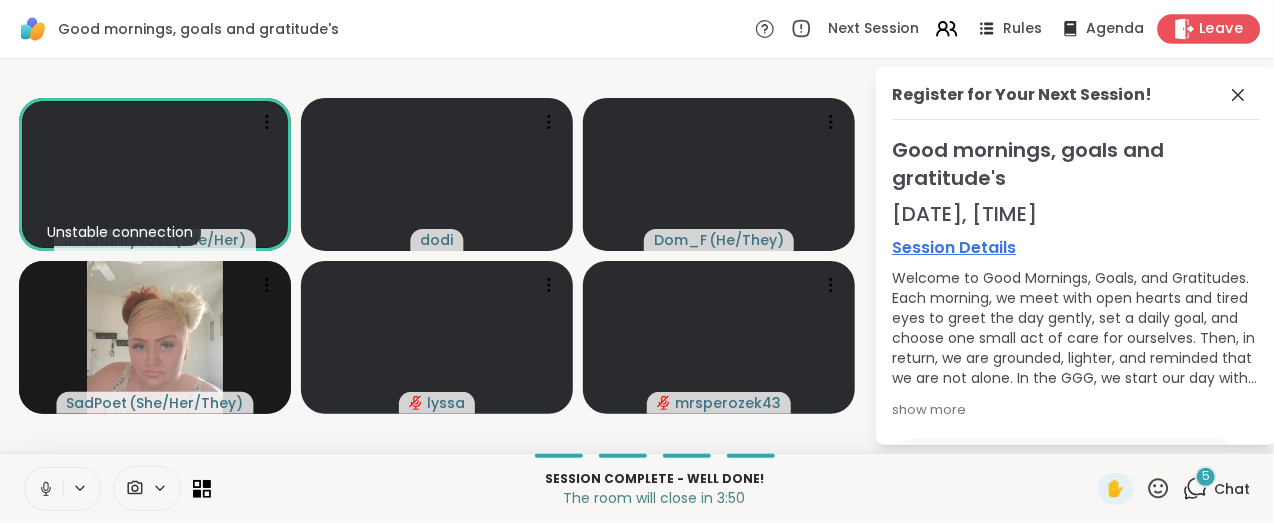 click on "Leave" at bounding box center [1222, 29] 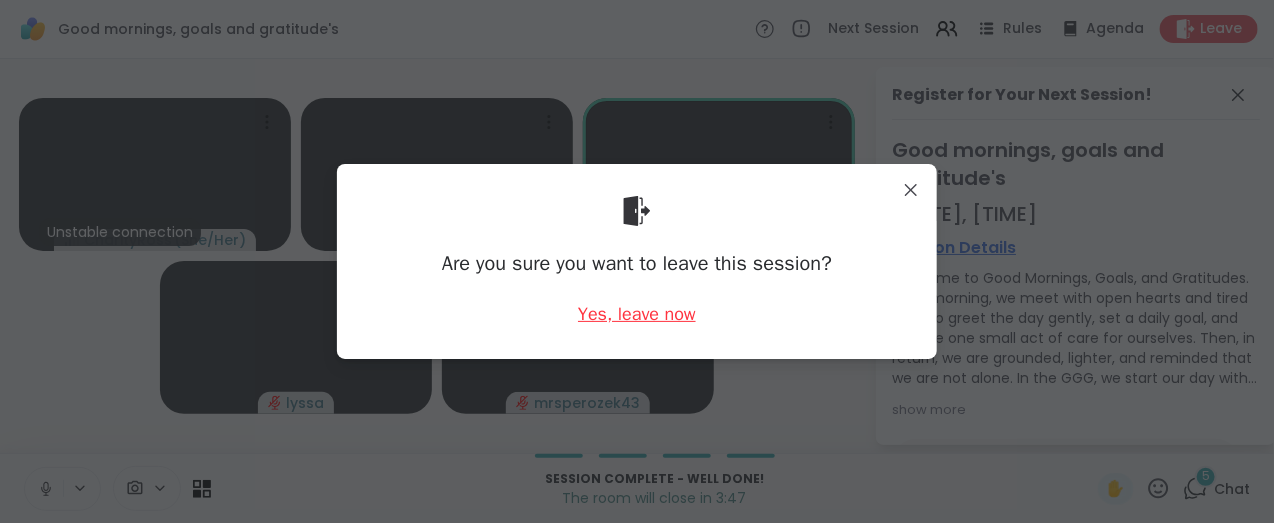 click on "Yes, leave now" at bounding box center [637, 314] 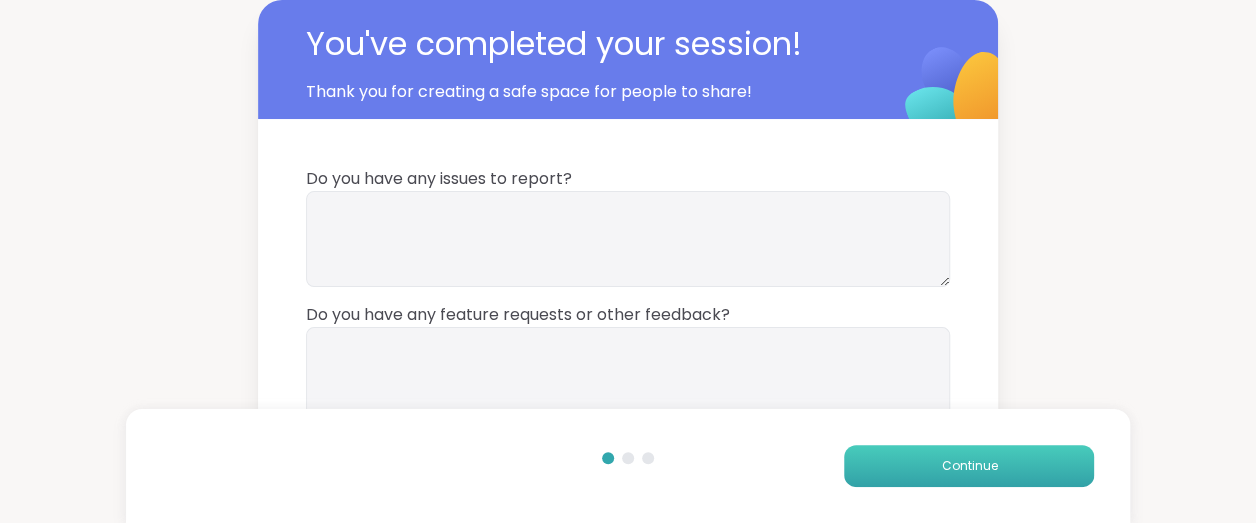 click on "Continue" at bounding box center [969, 466] 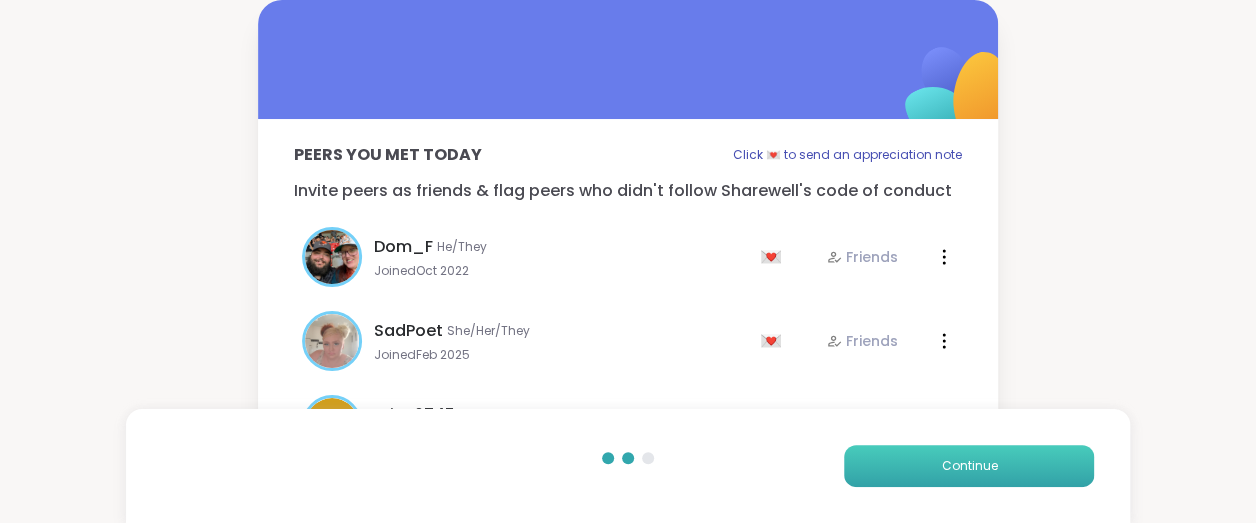 click on "Continue" at bounding box center [969, 466] 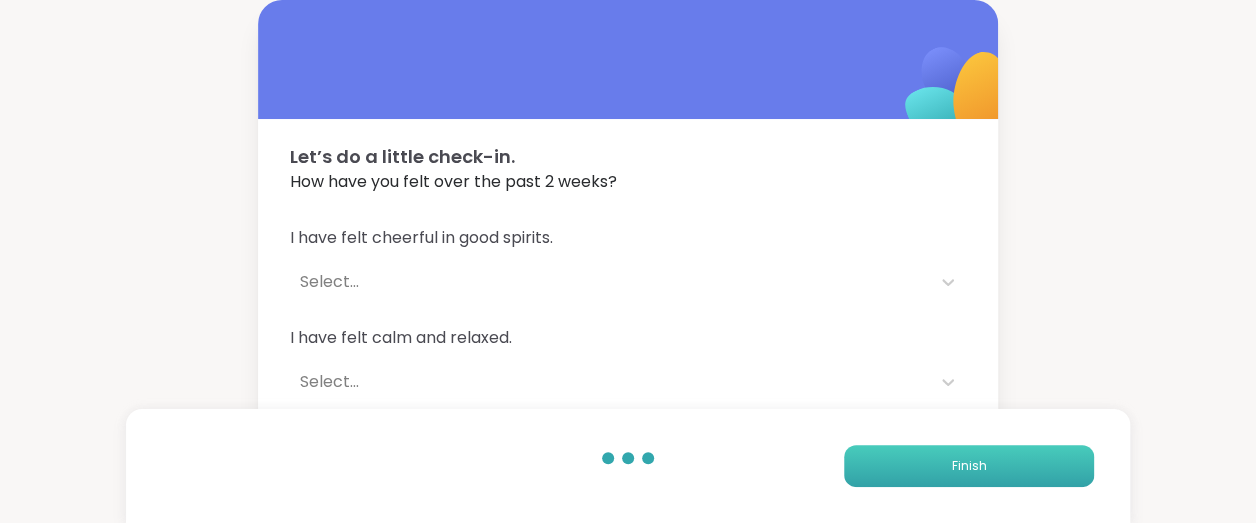 click on "Finish" at bounding box center [969, 466] 